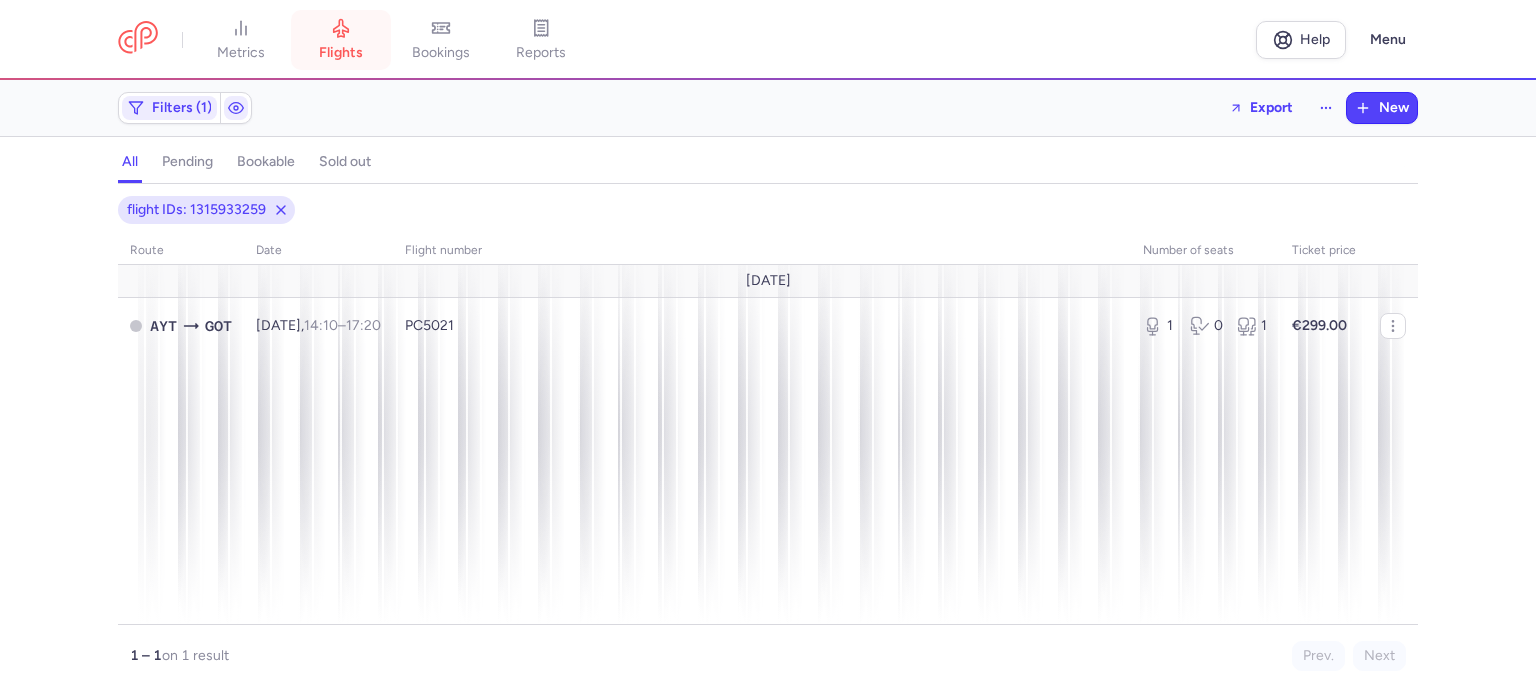 scroll, scrollTop: 0, scrollLeft: 0, axis: both 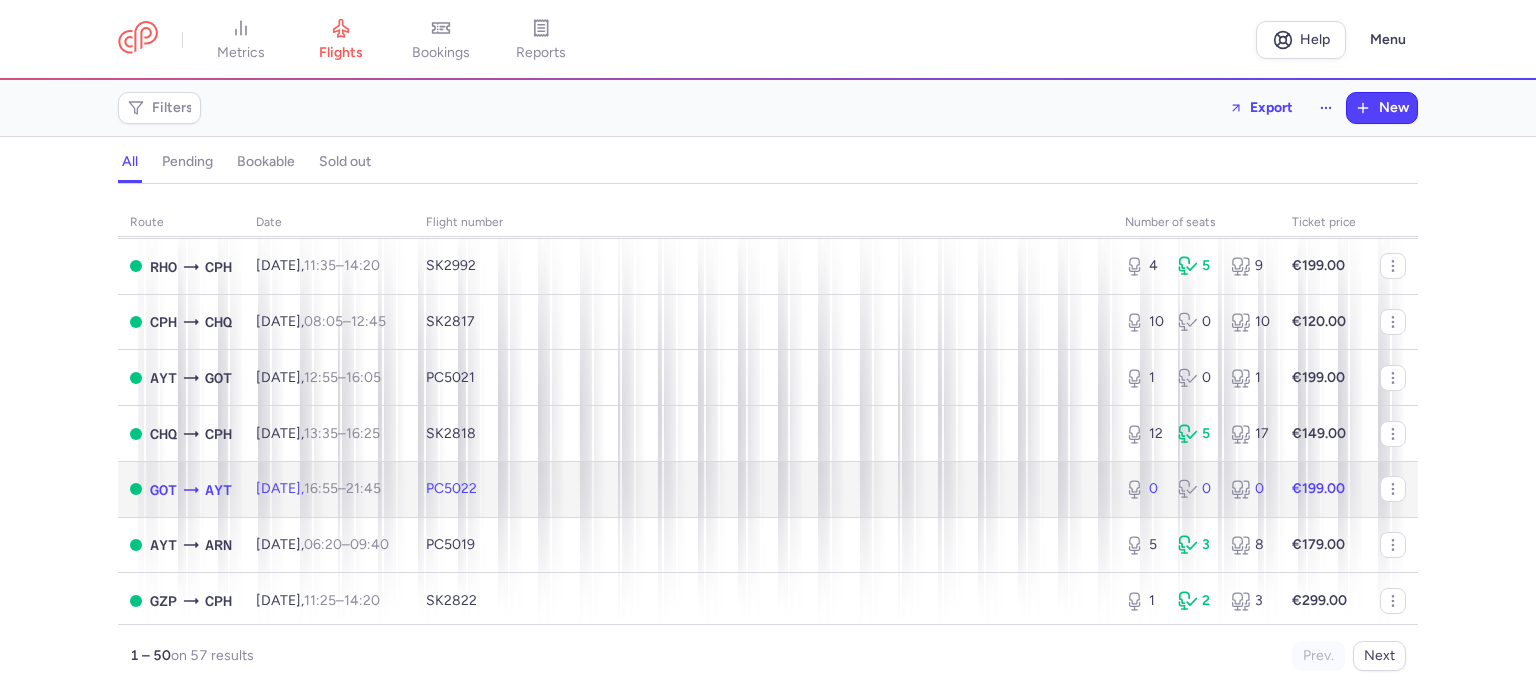 click on "PC5022" 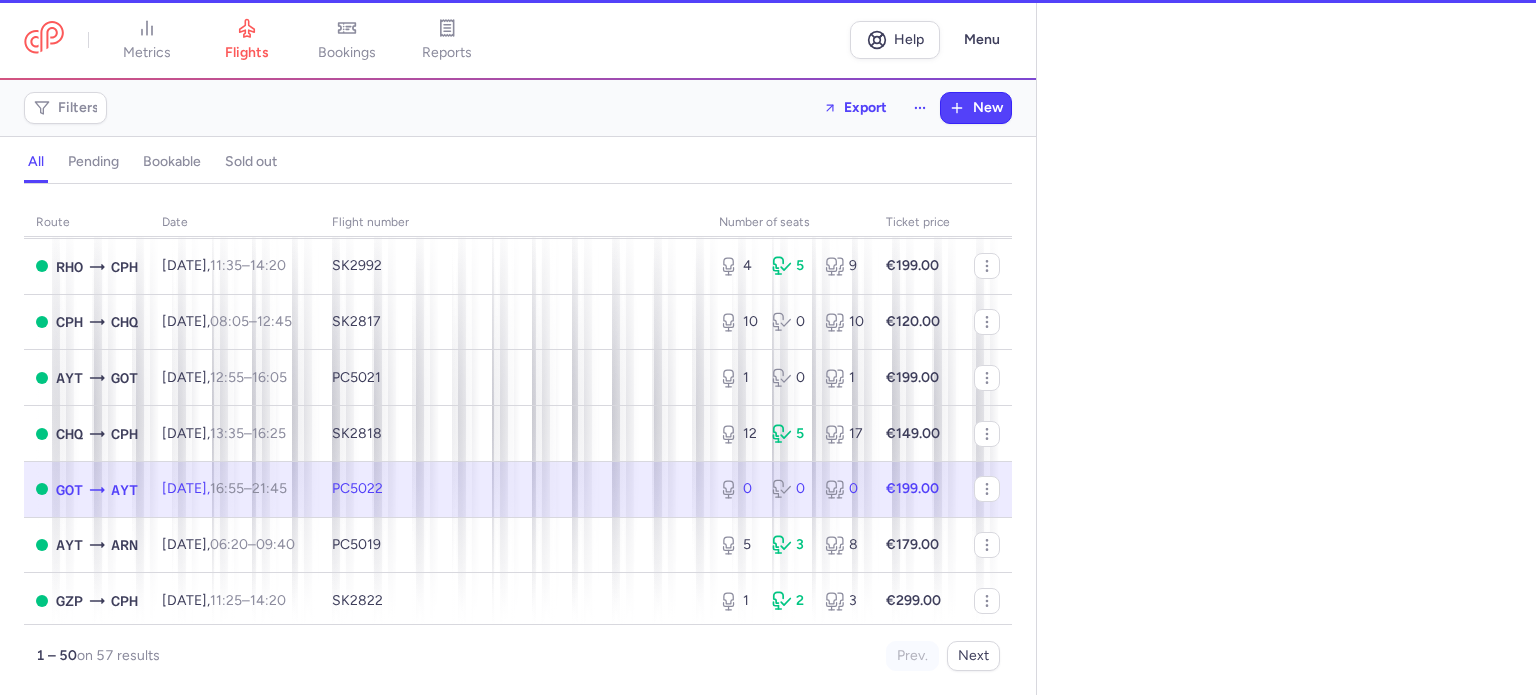type on "0" 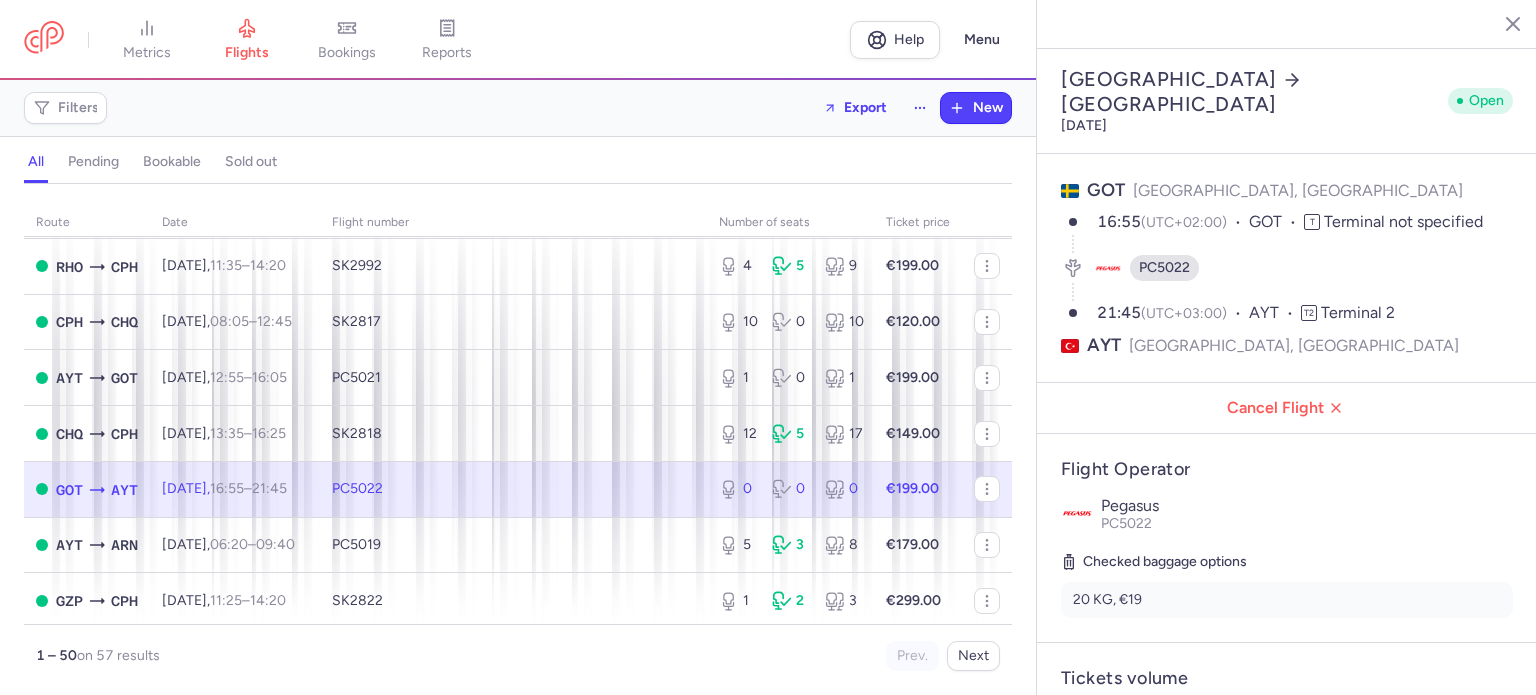 click 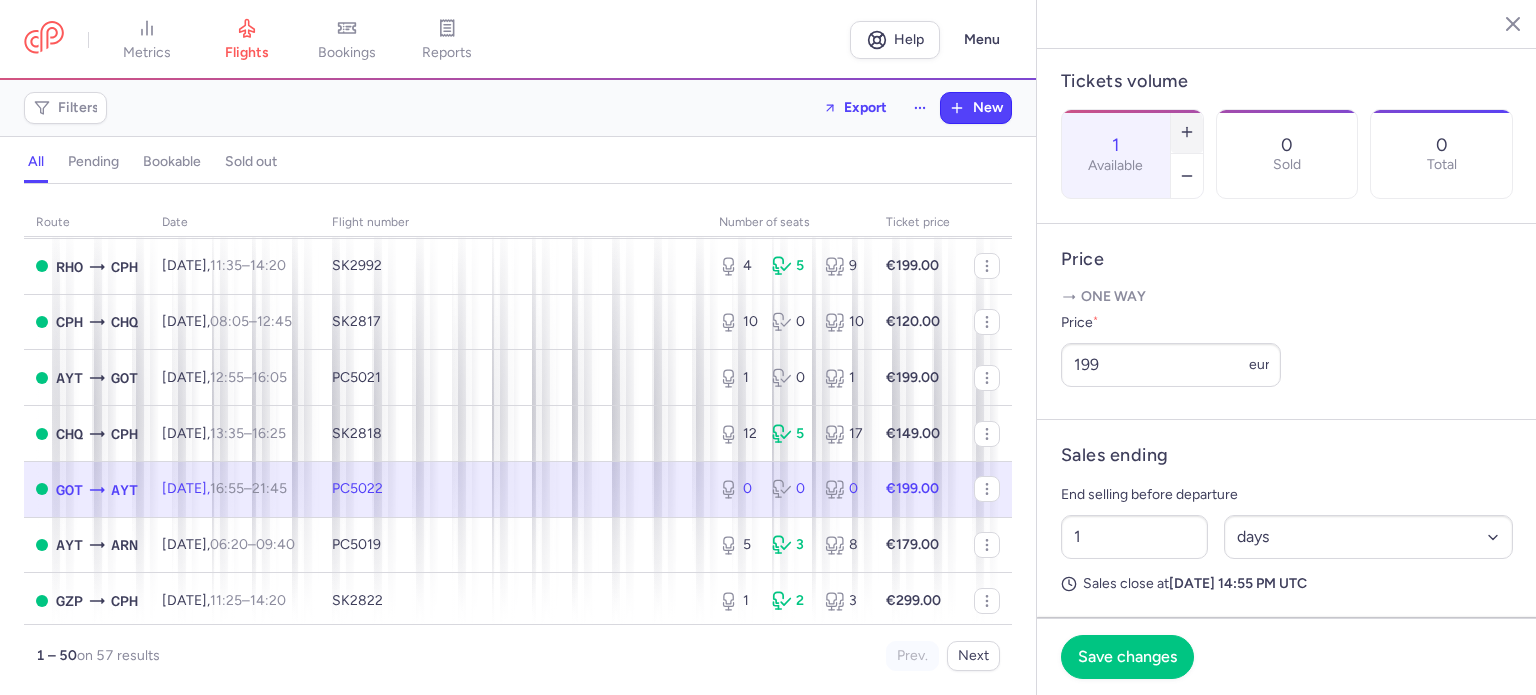 scroll, scrollTop: 608, scrollLeft: 0, axis: vertical 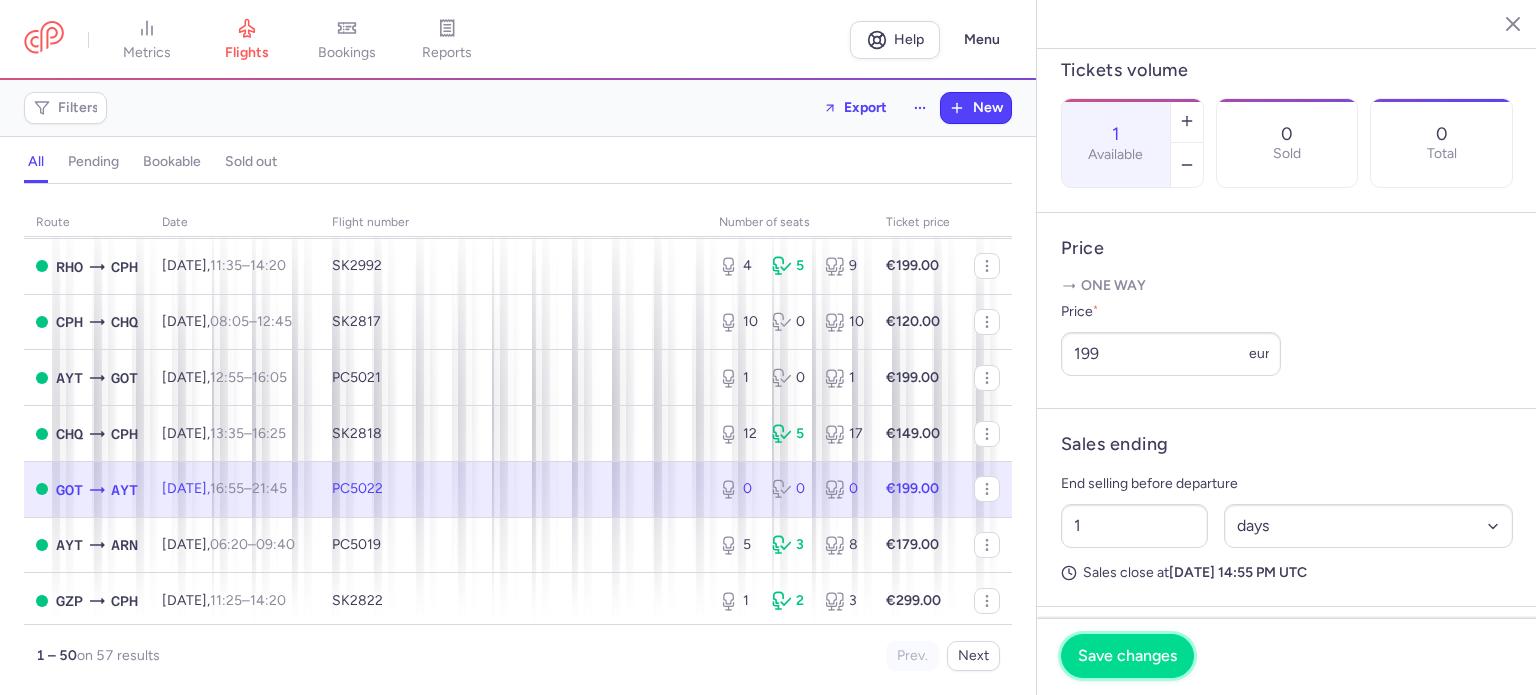 click on "Save changes" at bounding box center (1127, 656) 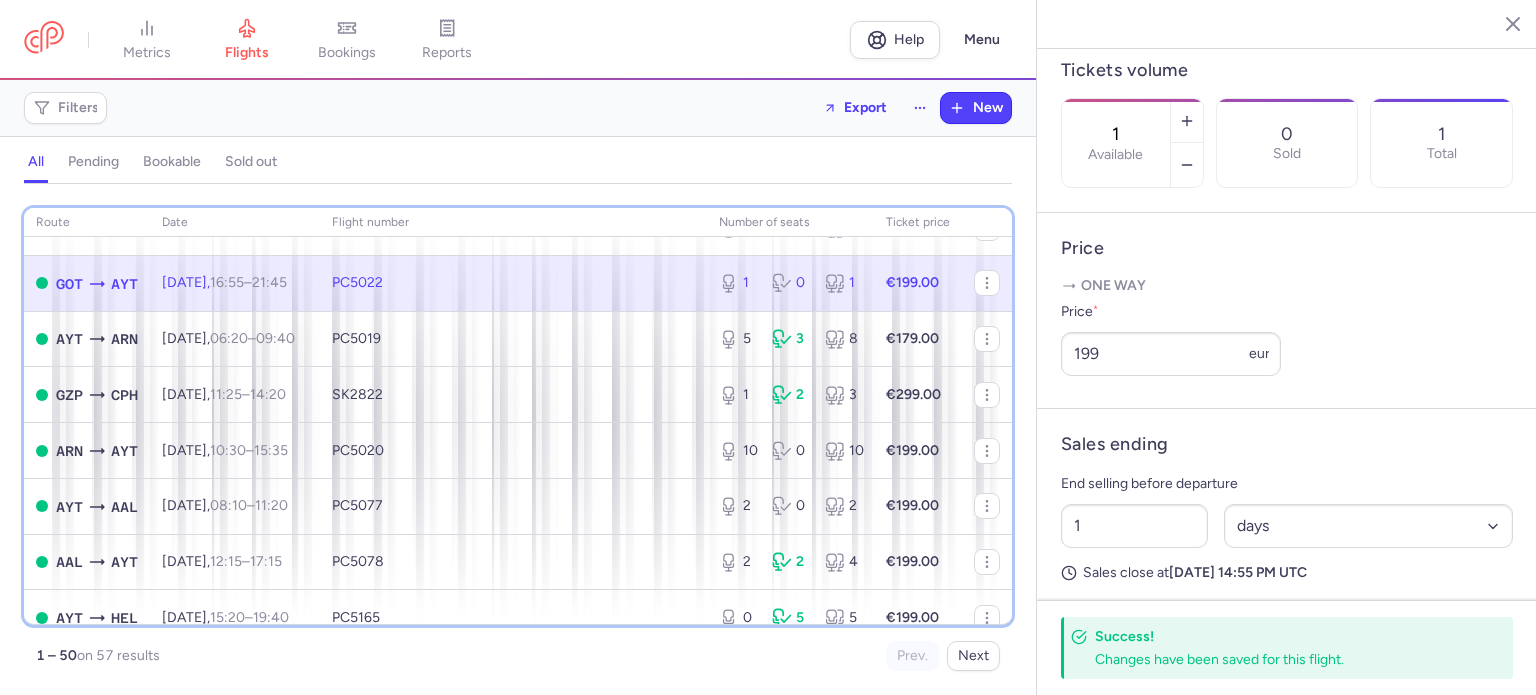 scroll, scrollTop: 578, scrollLeft: 0, axis: vertical 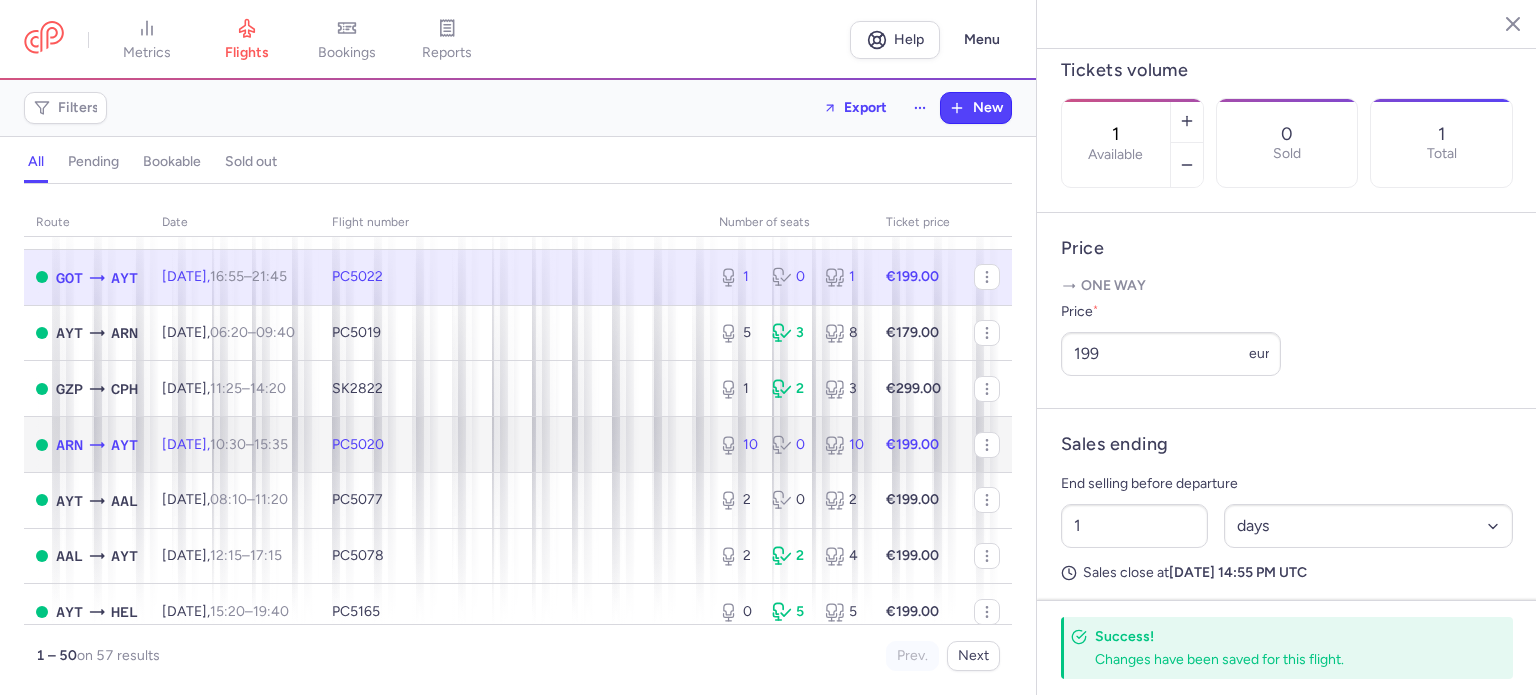 click on "€199.00" 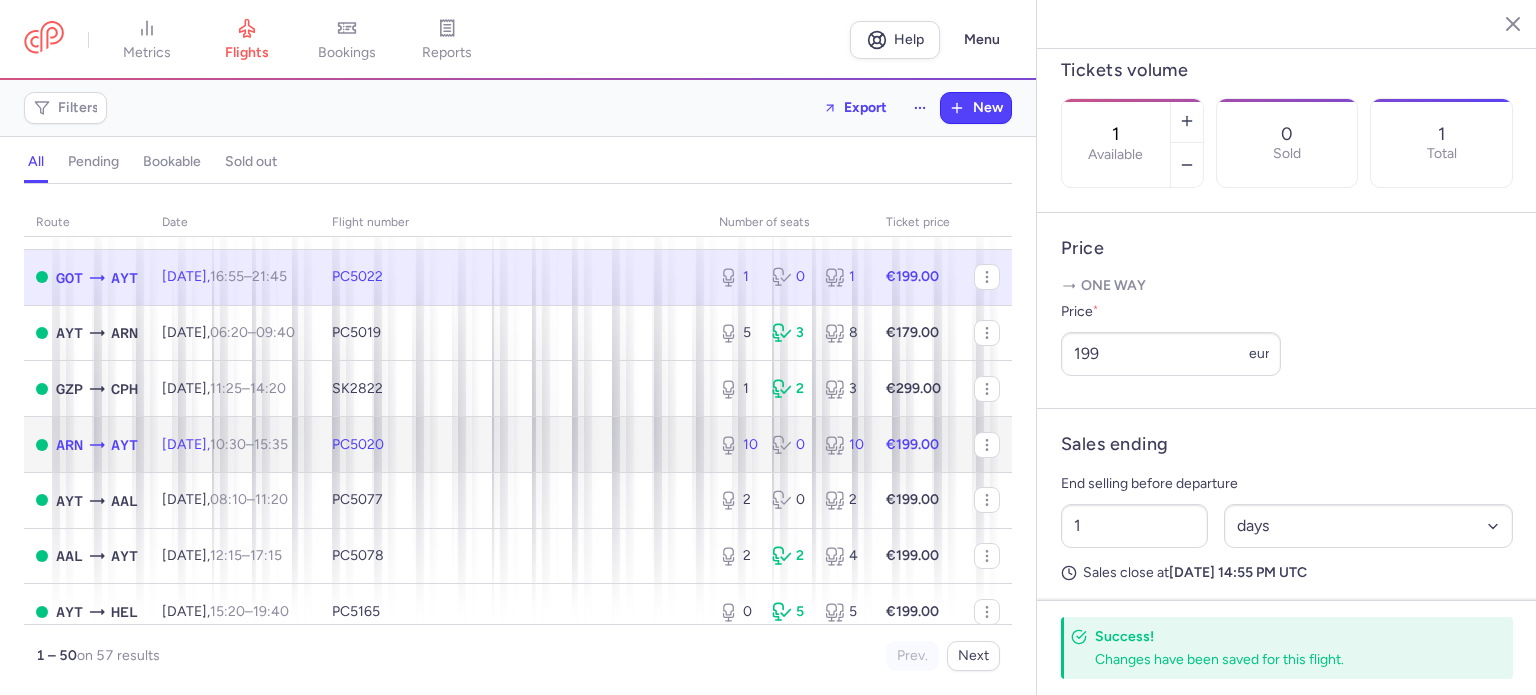 click on "€199.00" 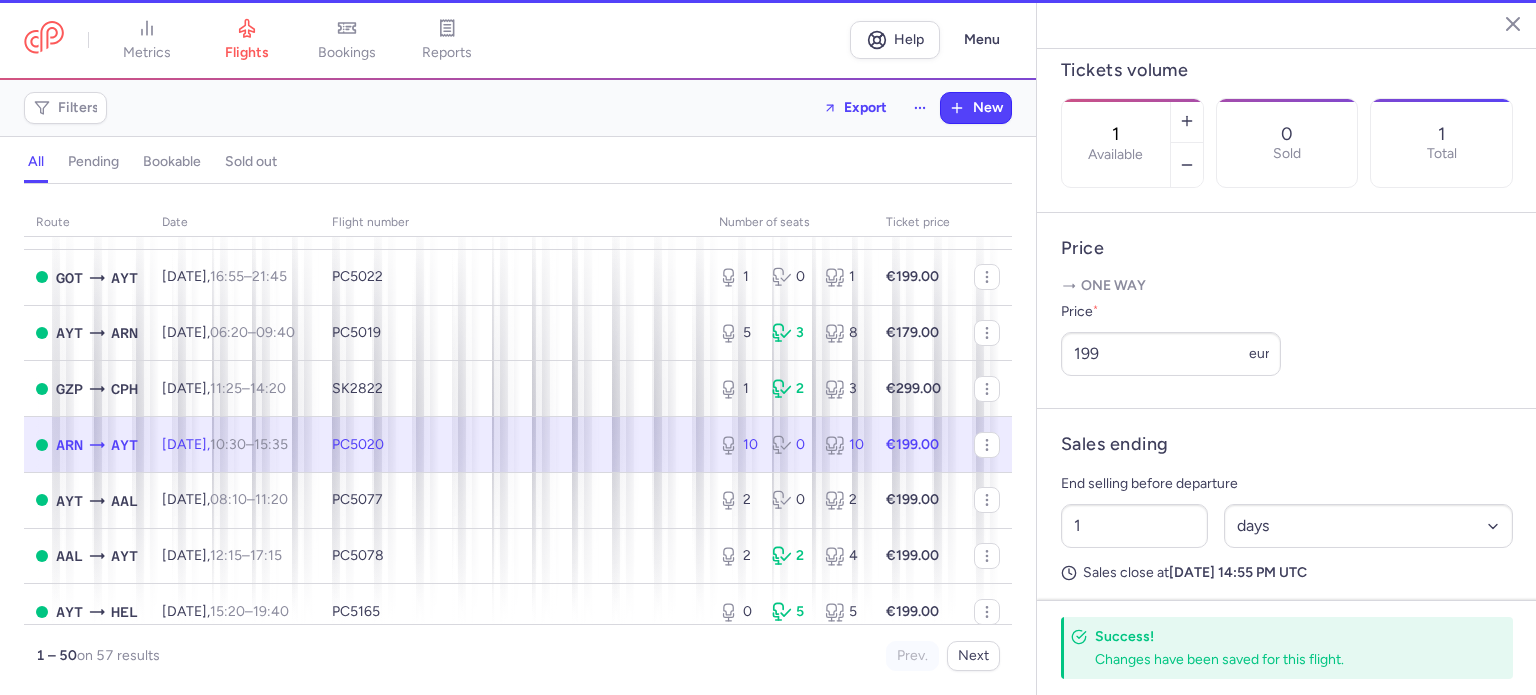 type on "10" 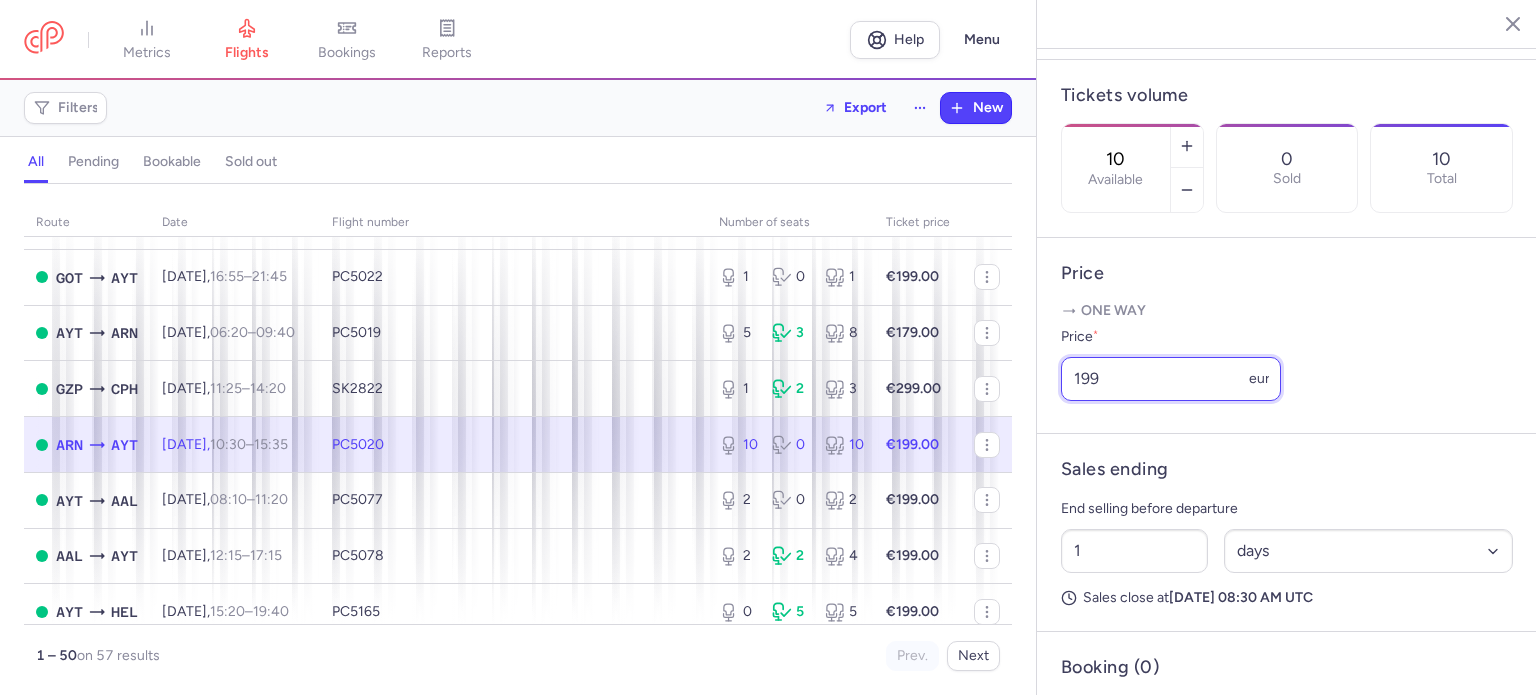 click on "199" at bounding box center [1171, 379] 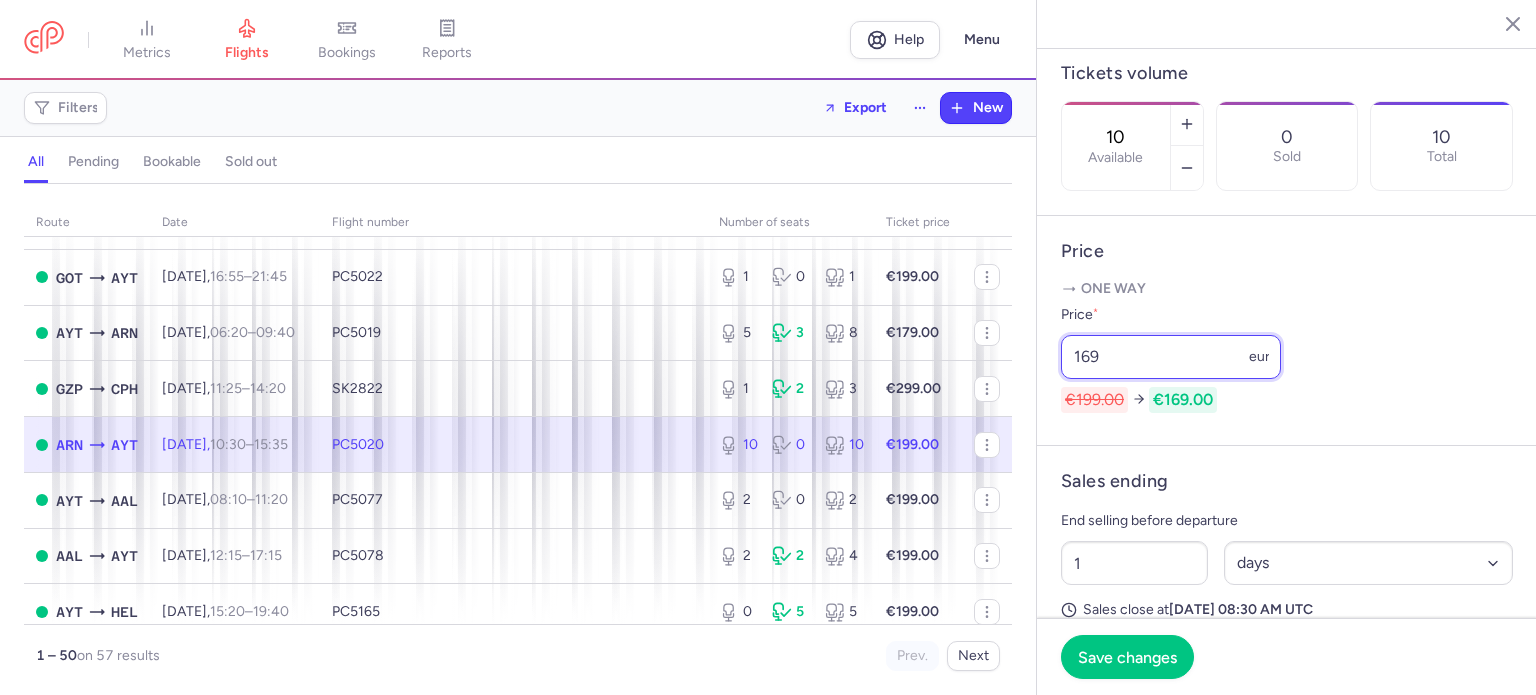 scroll, scrollTop: 632, scrollLeft: 0, axis: vertical 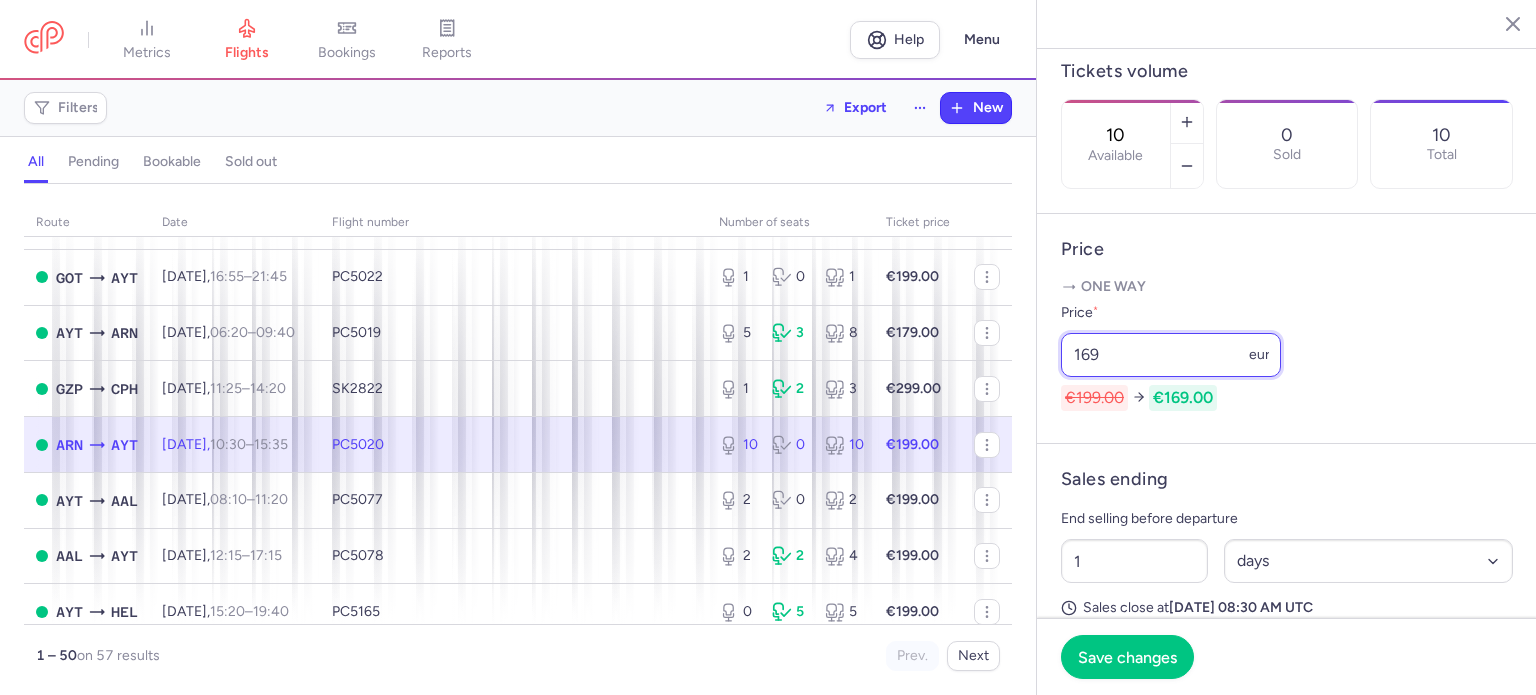 type on "169" 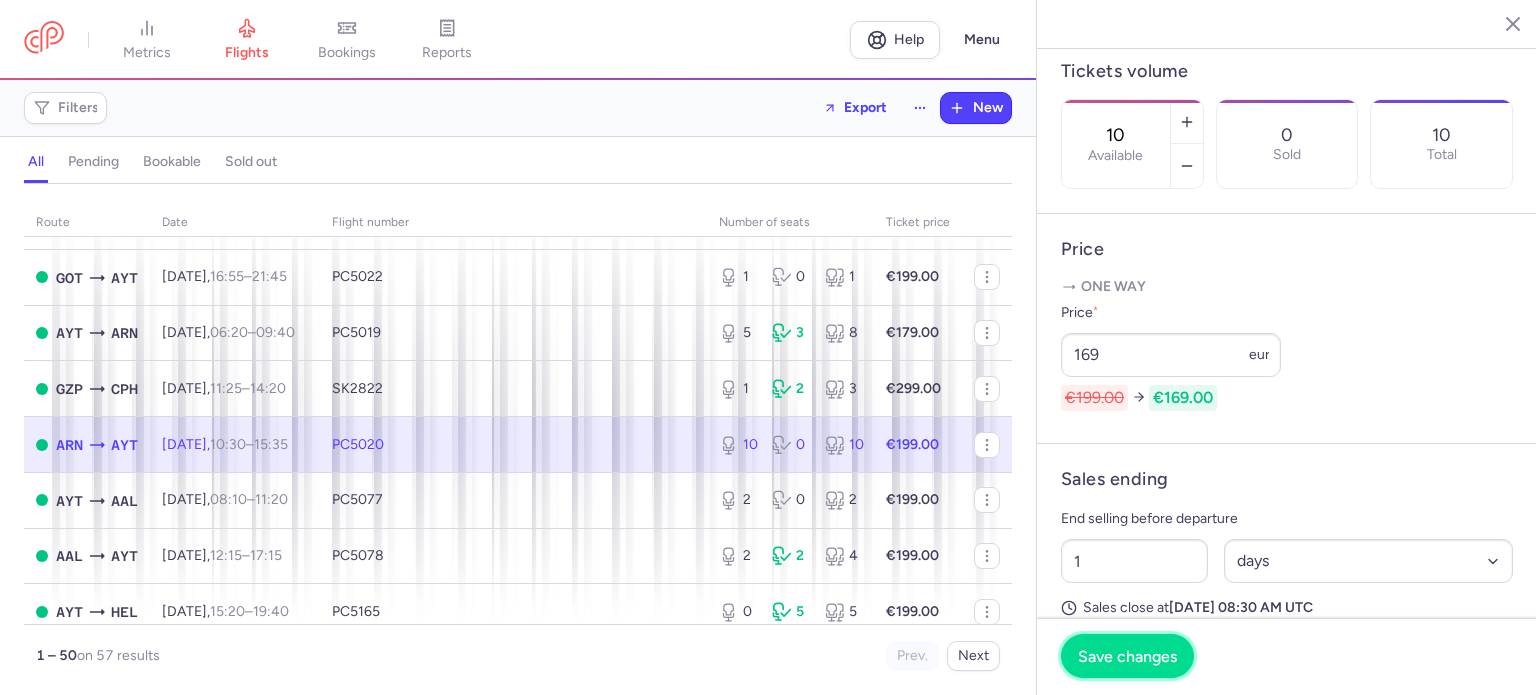 click on "Save changes" at bounding box center (1127, 656) 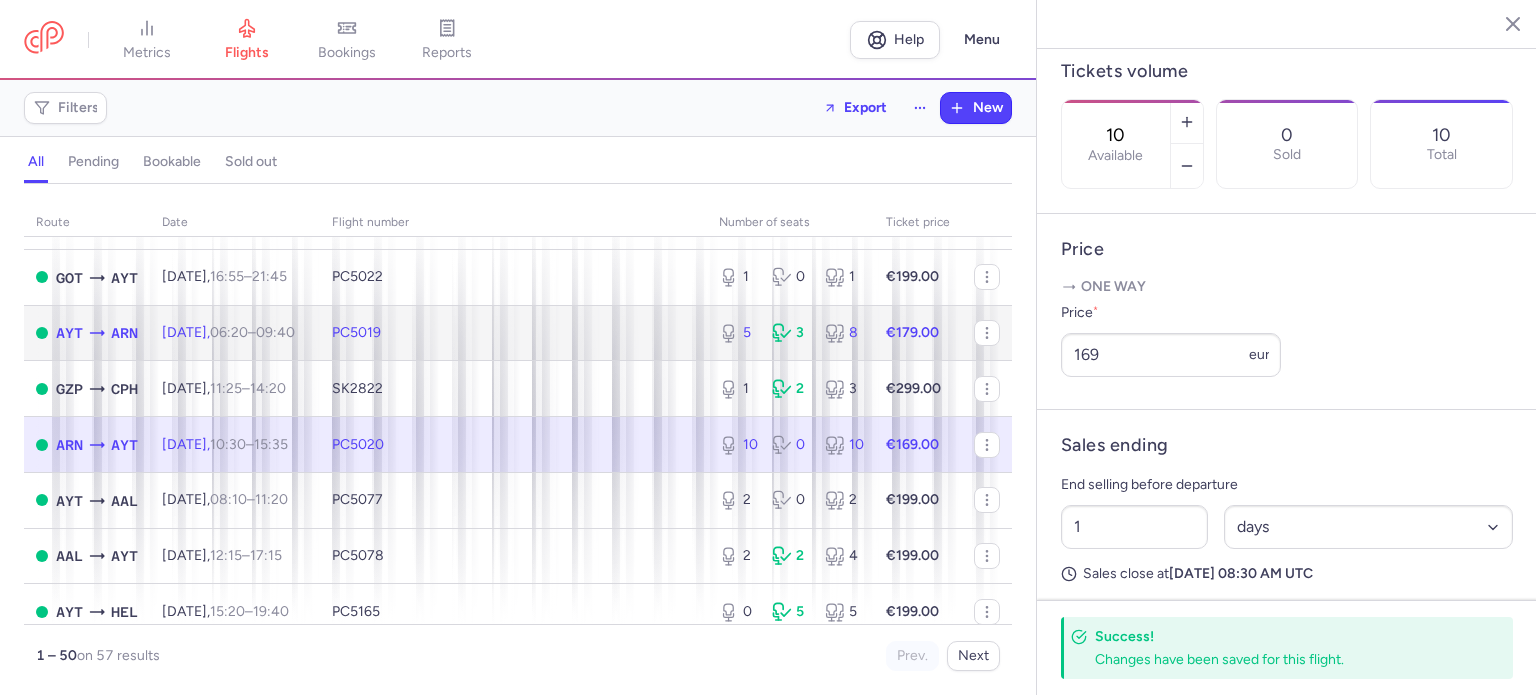 click on "PC5019" 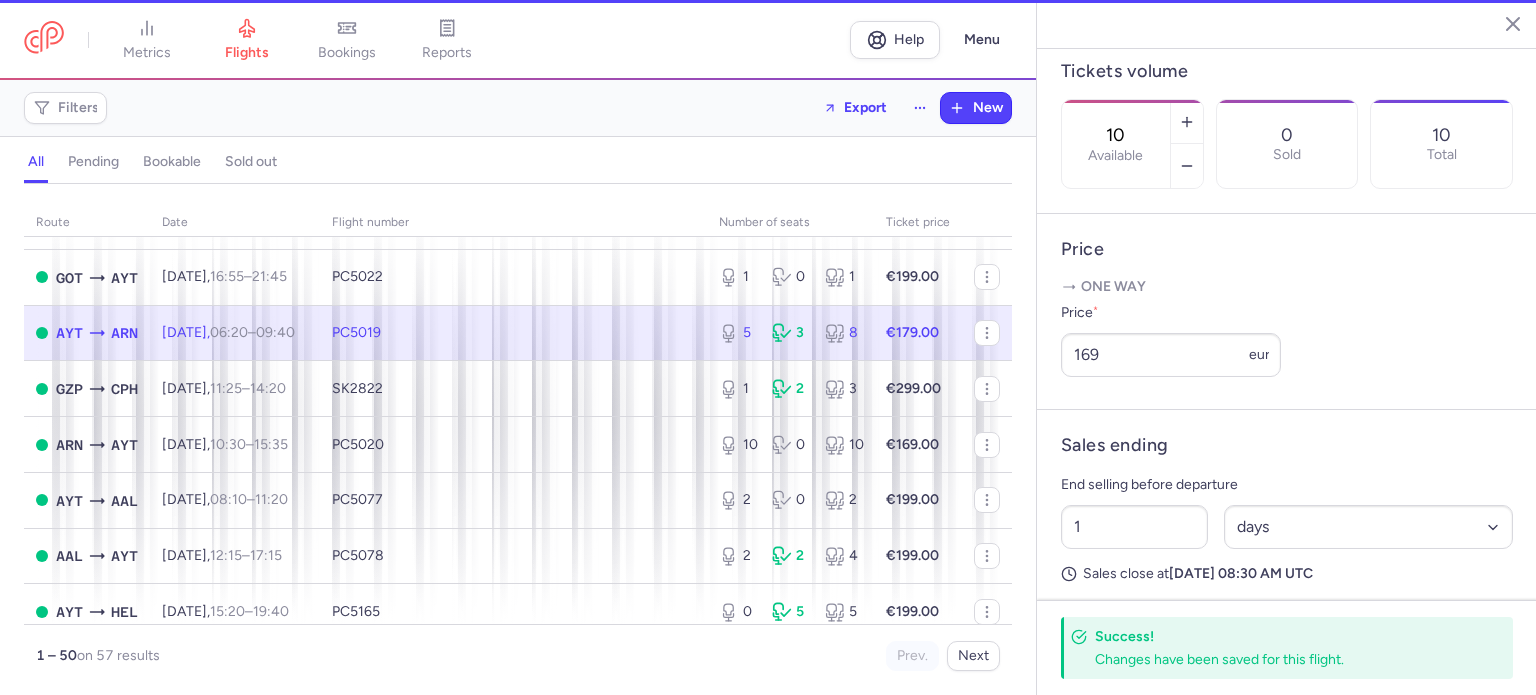 type on "5" 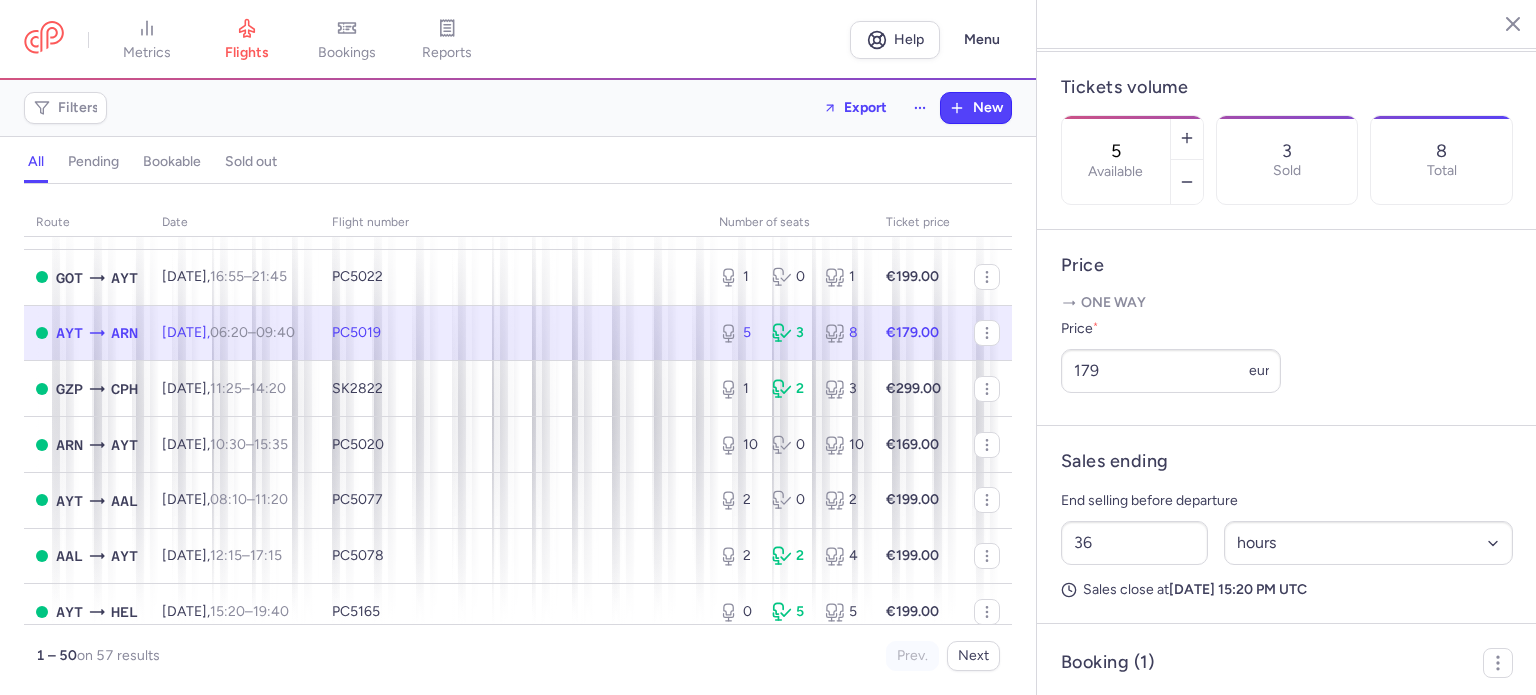 scroll, scrollTop: 648, scrollLeft: 0, axis: vertical 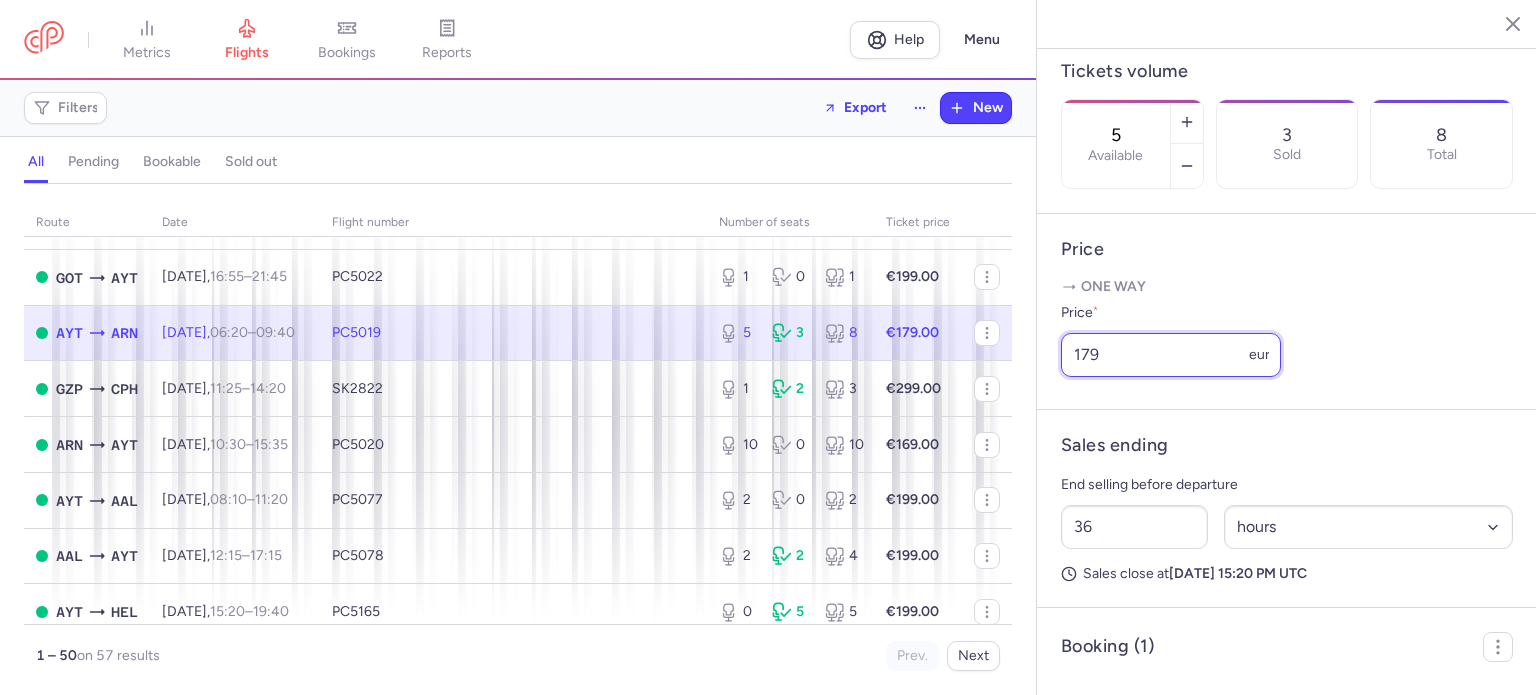 click on "179" at bounding box center (1171, 355) 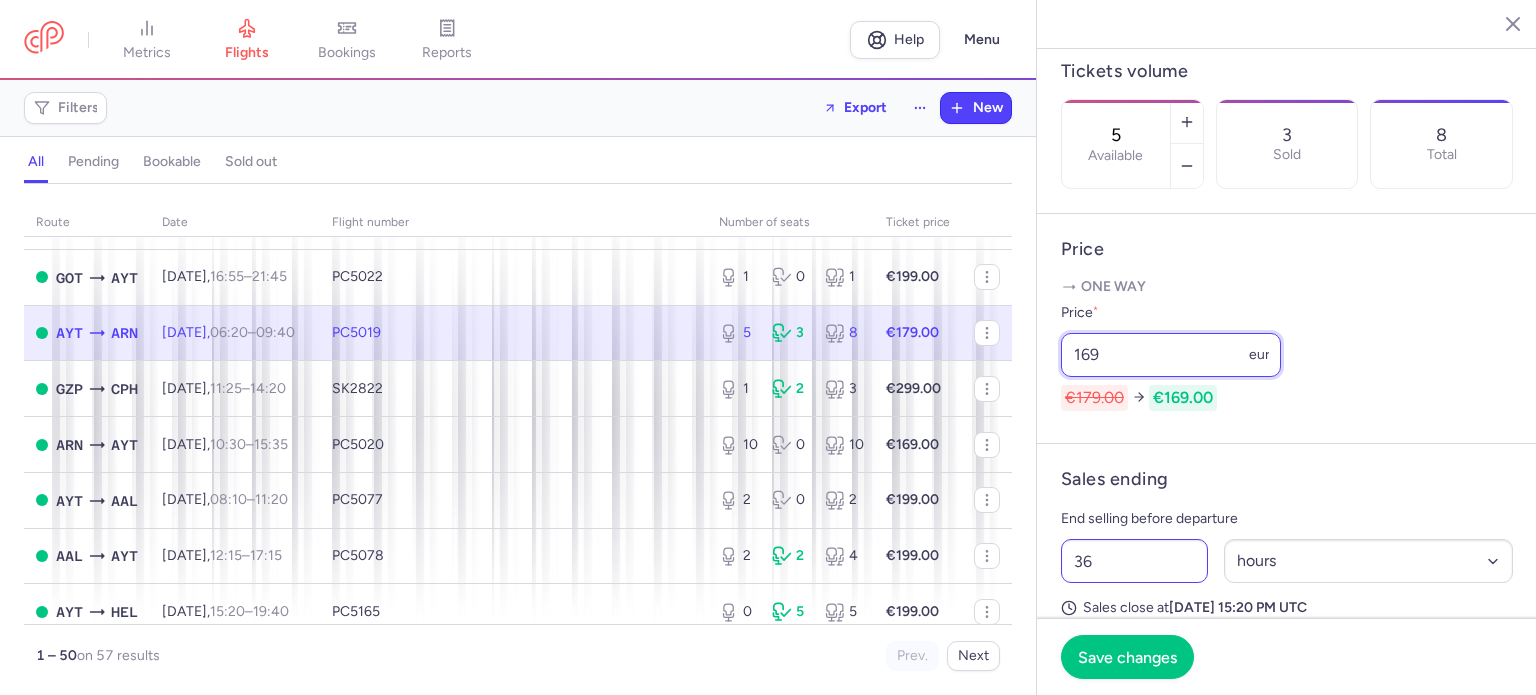 type on "169" 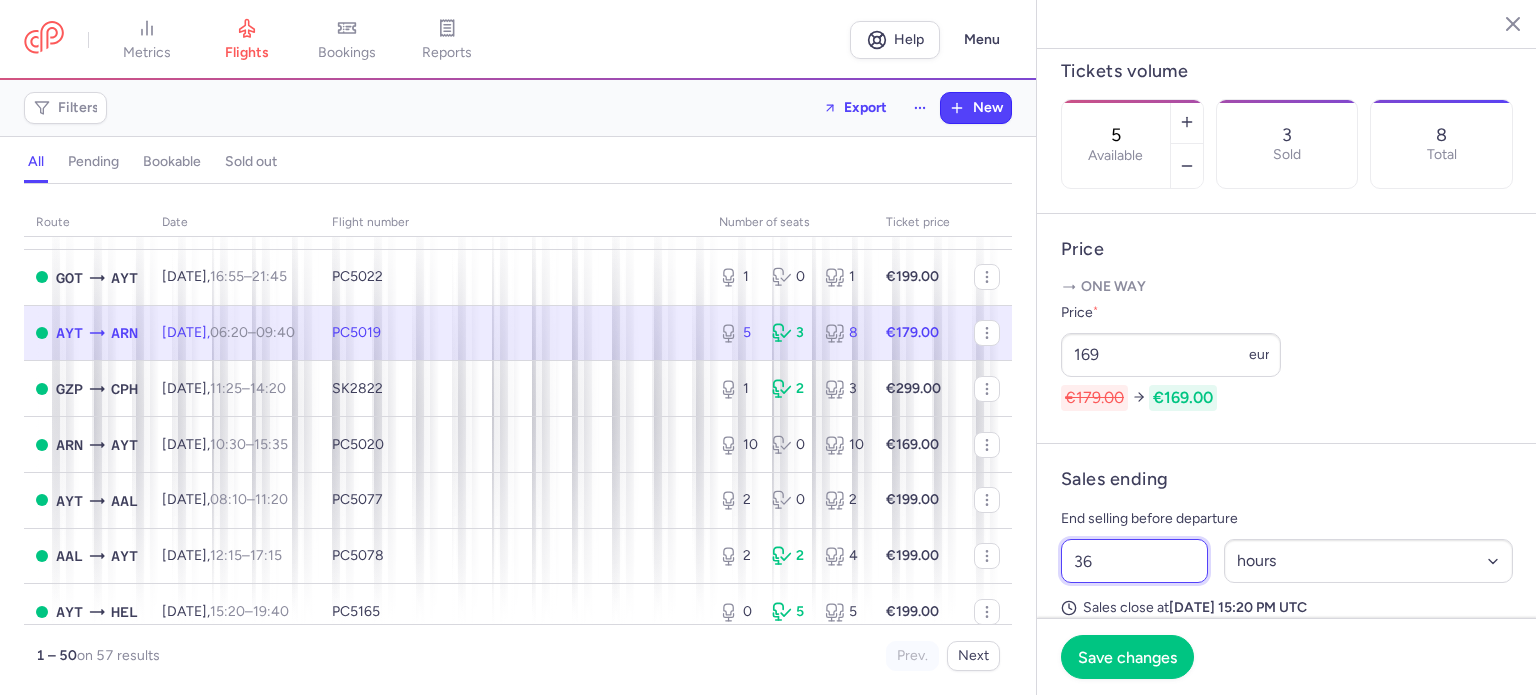 click on "36" at bounding box center (1134, 561) 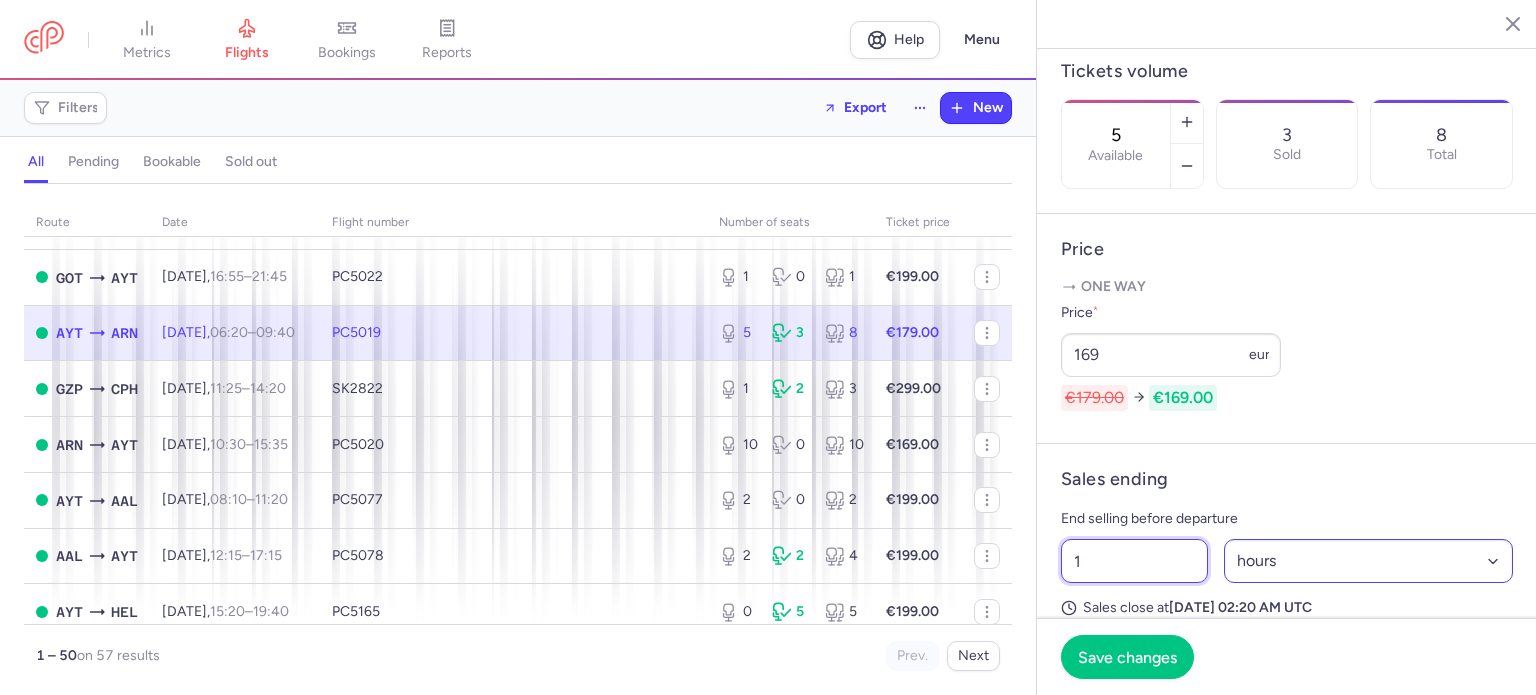 type on "1" 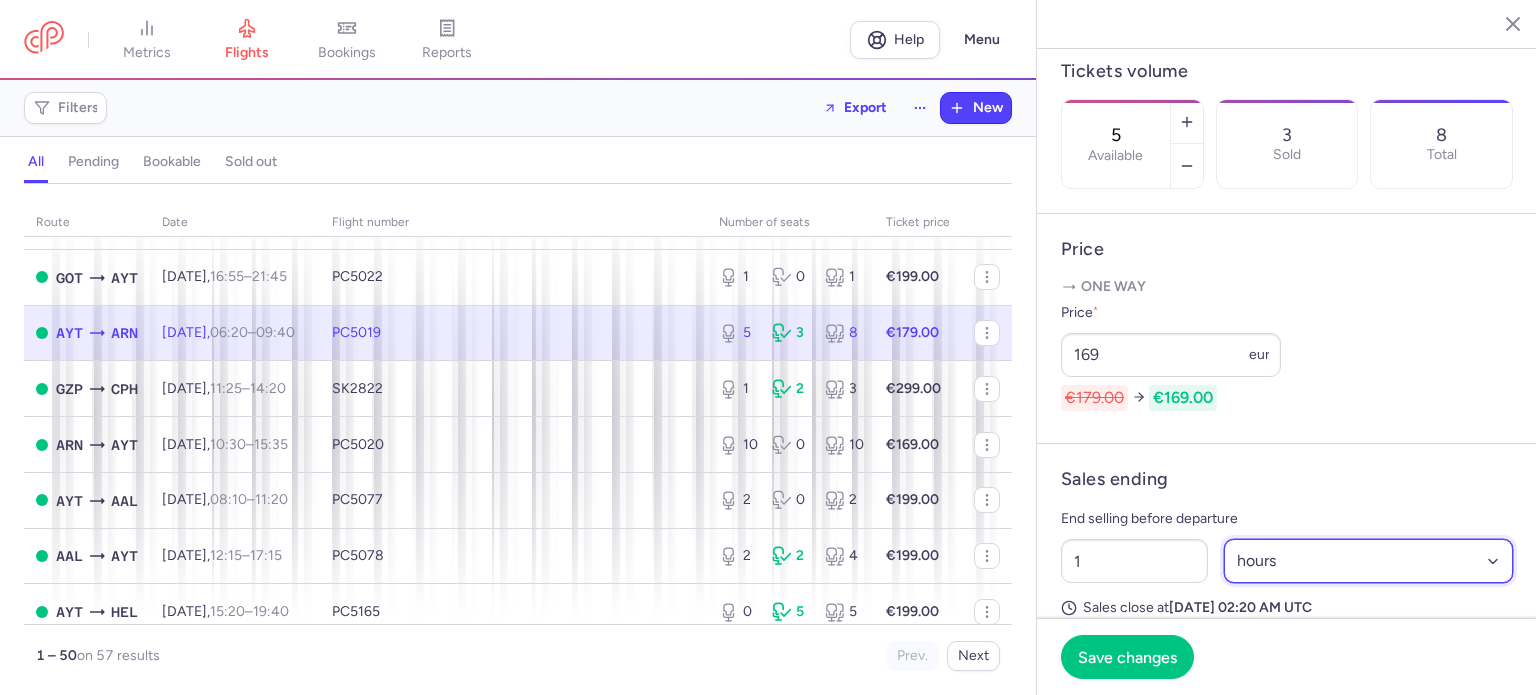 click on "Select an option hours days" at bounding box center [1369, 561] 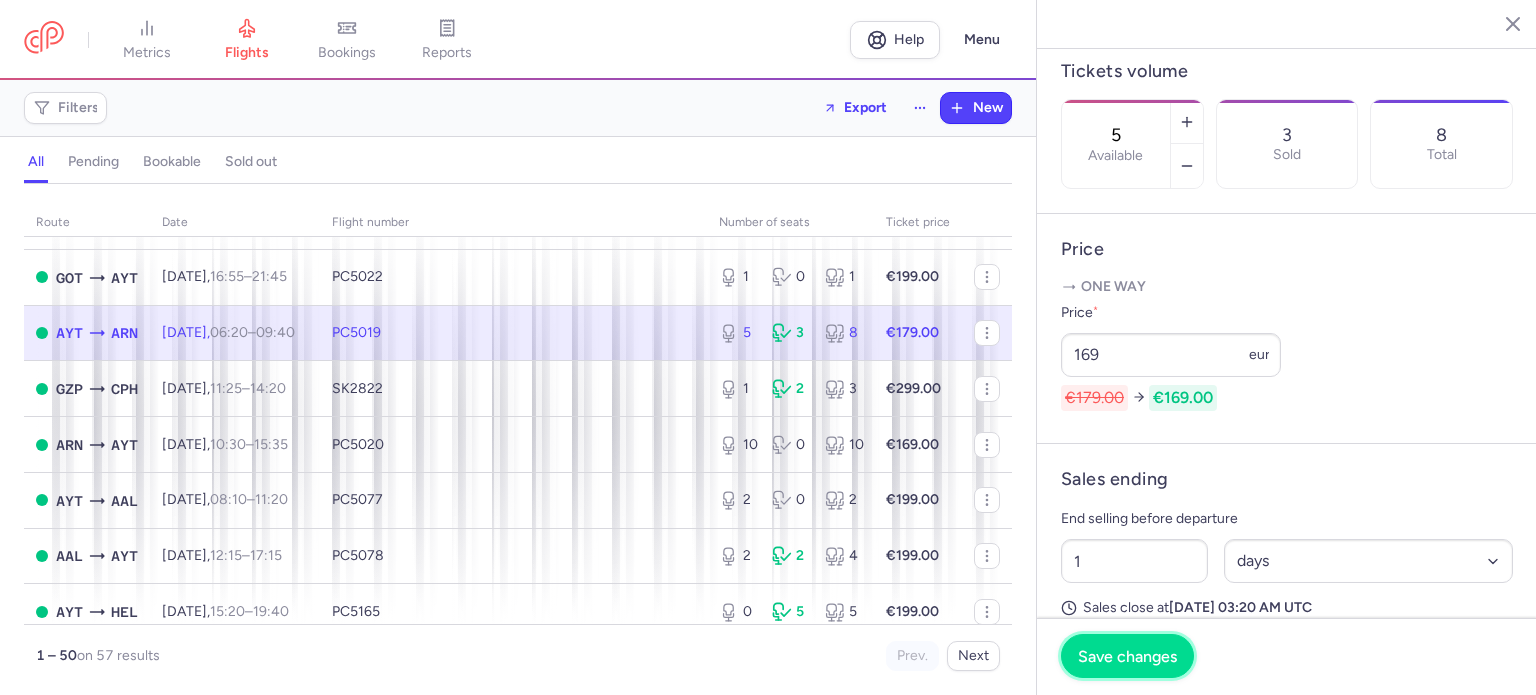 click on "Save changes" at bounding box center [1127, 656] 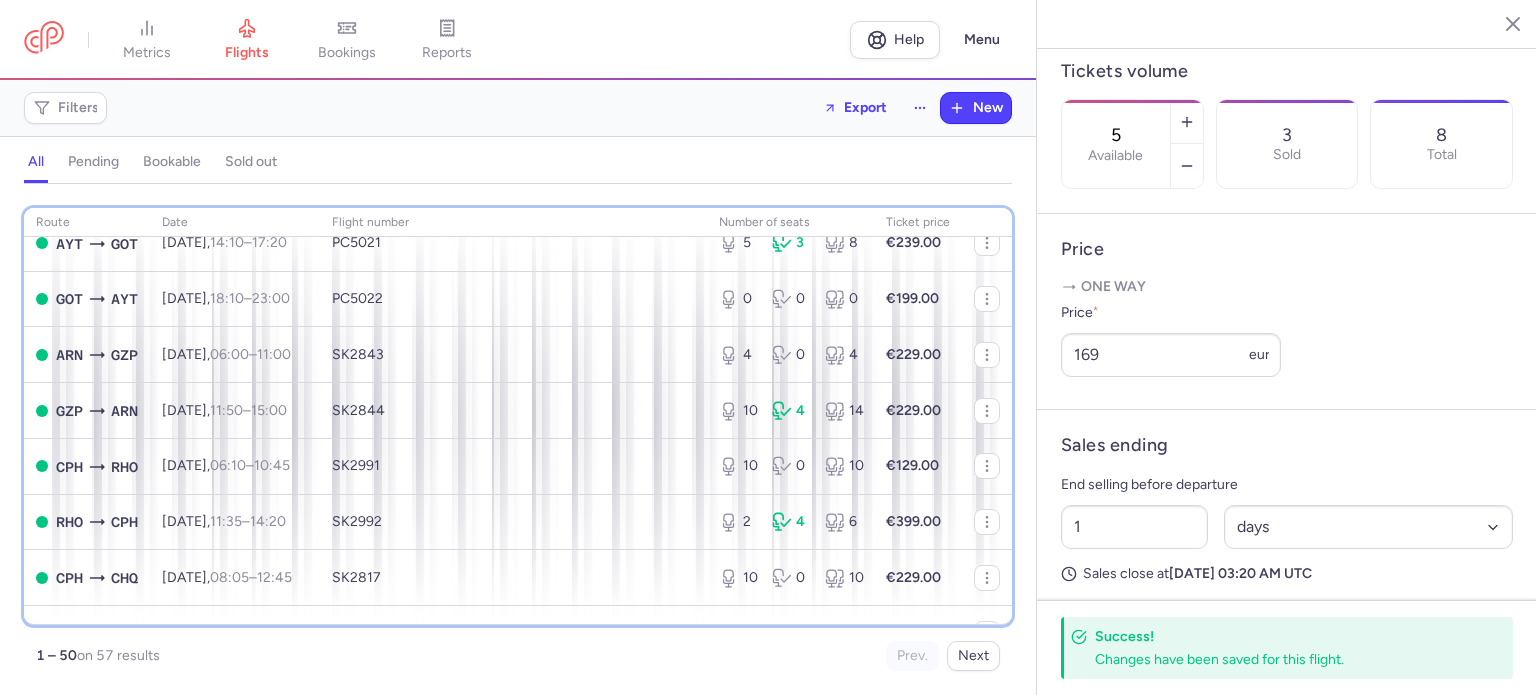 scroll, scrollTop: 1098, scrollLeft: 0, axis: vertical 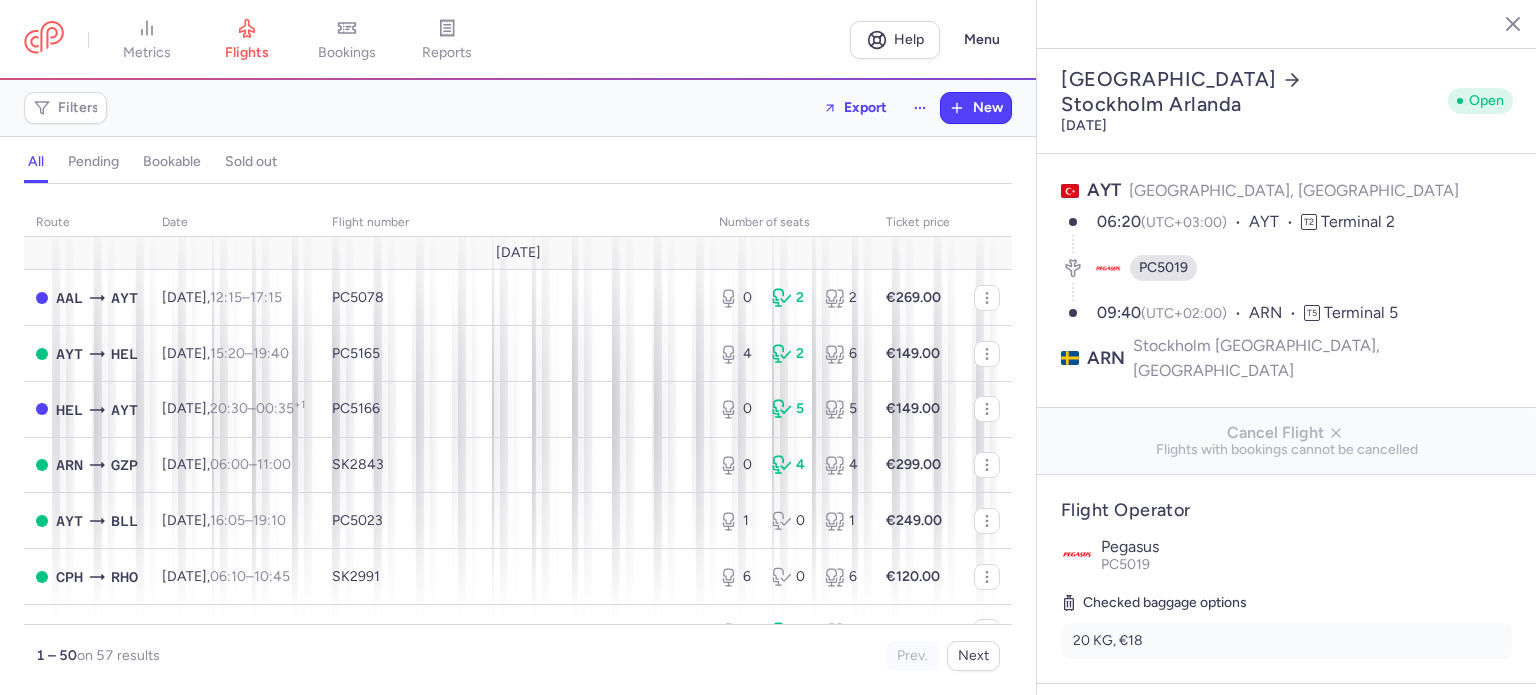 select on "days" 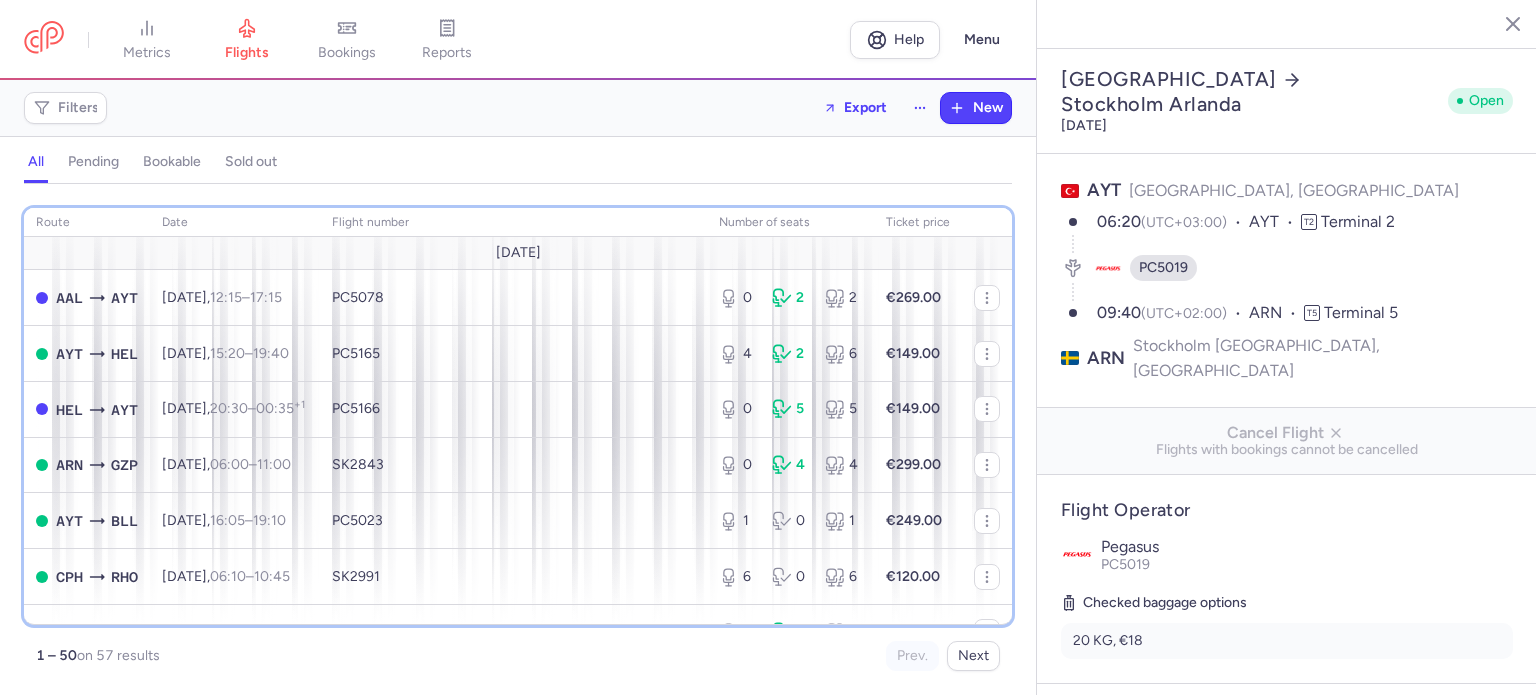 scroll, scrollTop: 364, scrollLeft: 0, axis: vertical 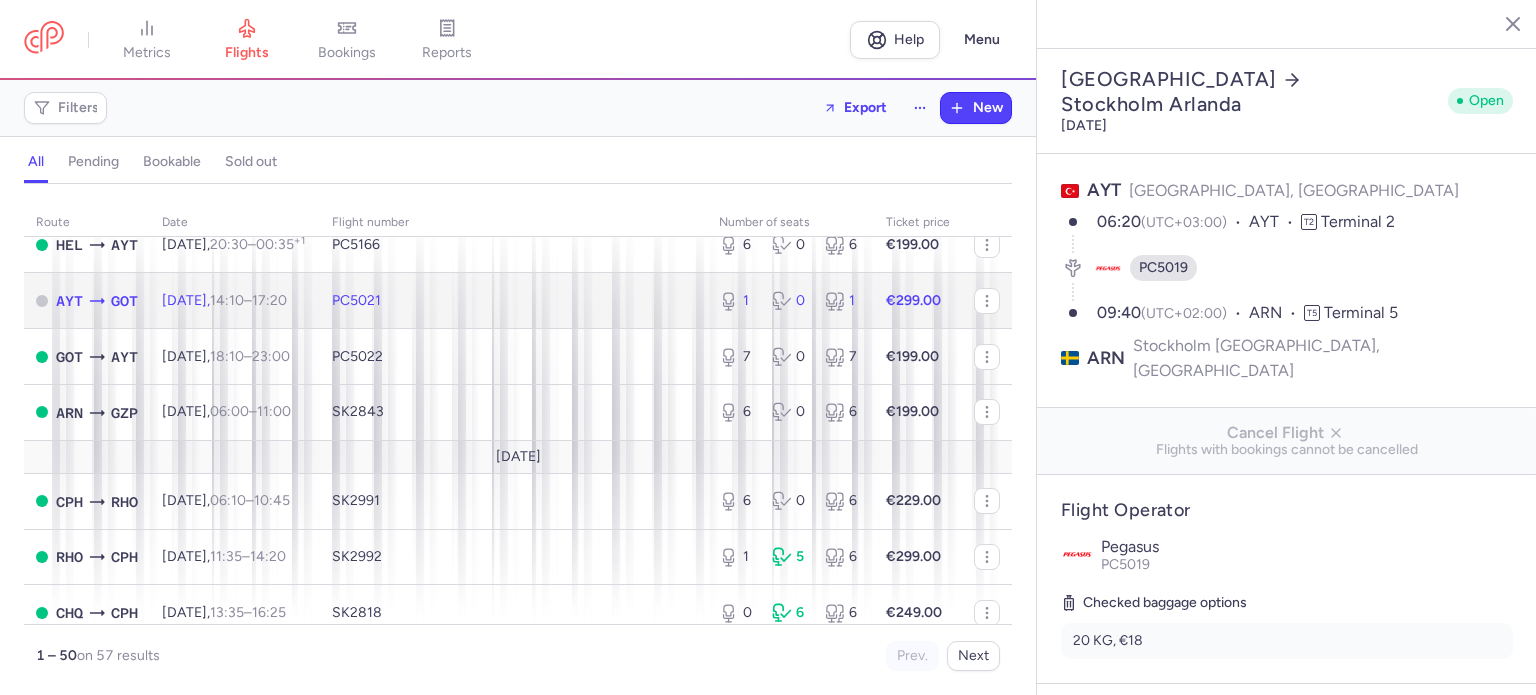 click on "PC5021" at bounding box center (513, 301) 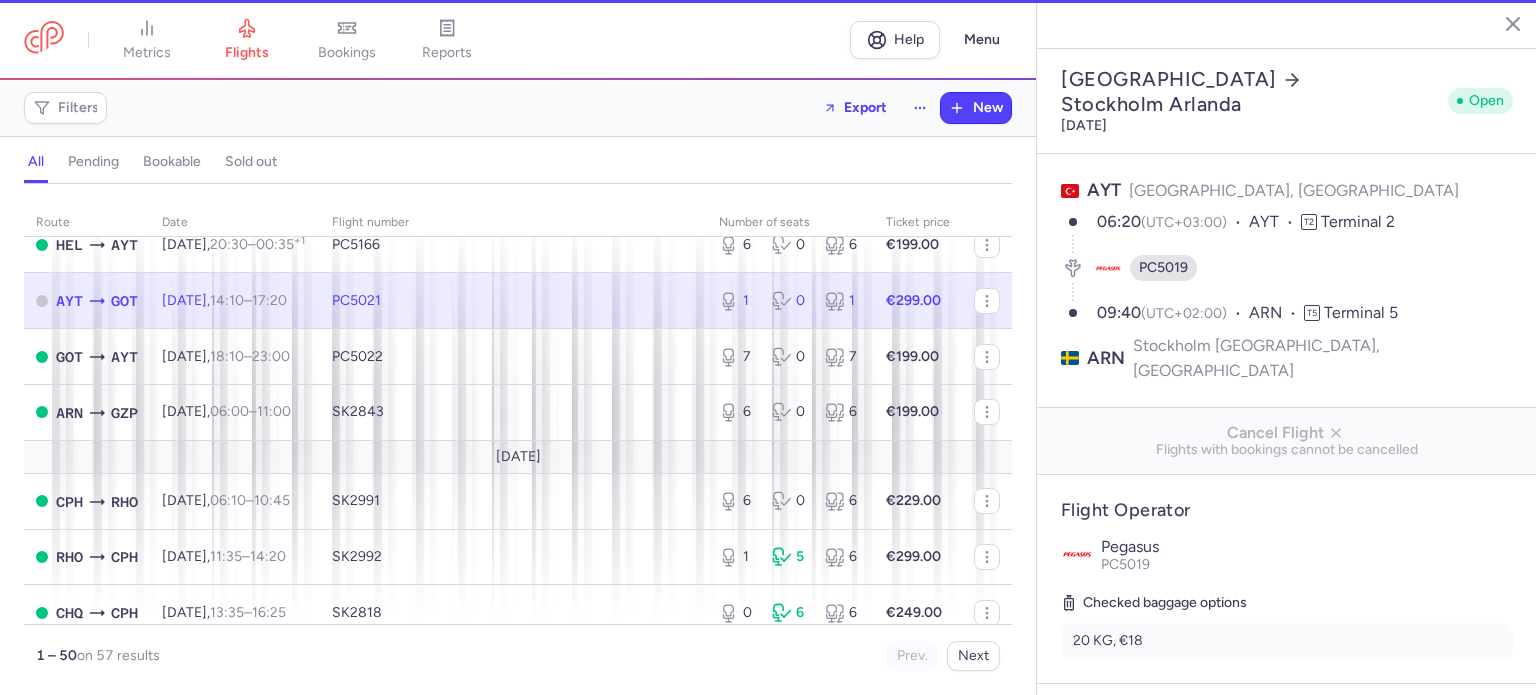 type on "1" 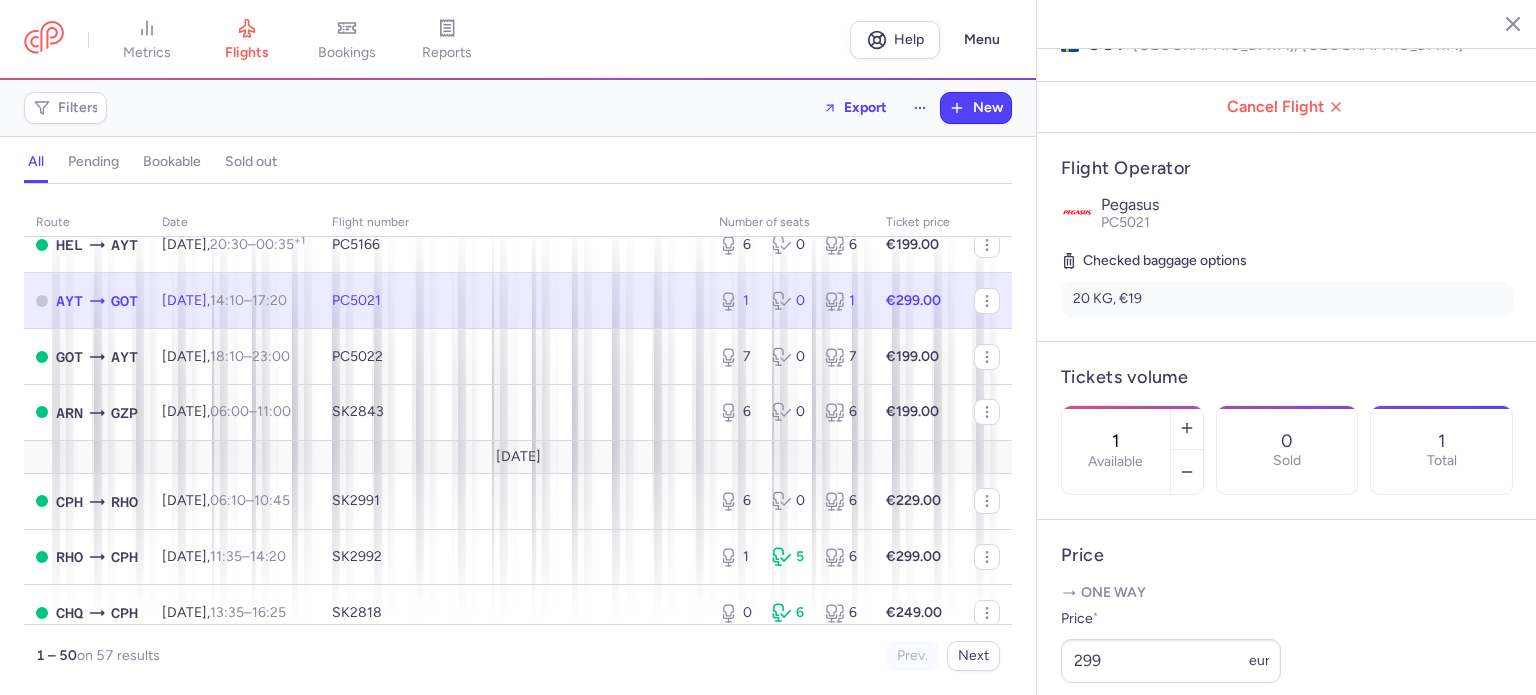 scroll, scrollTop: 310, scrollLeft: 0, axis: vertical 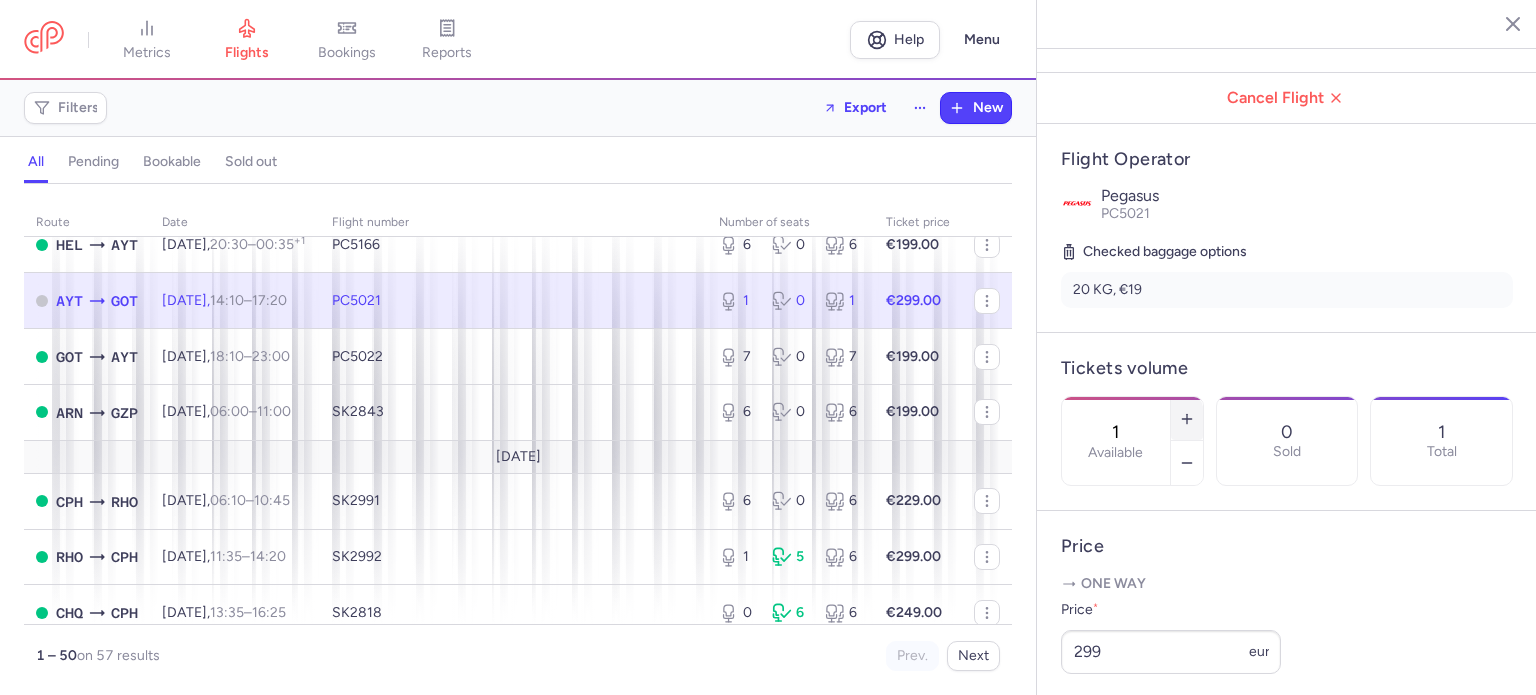 click 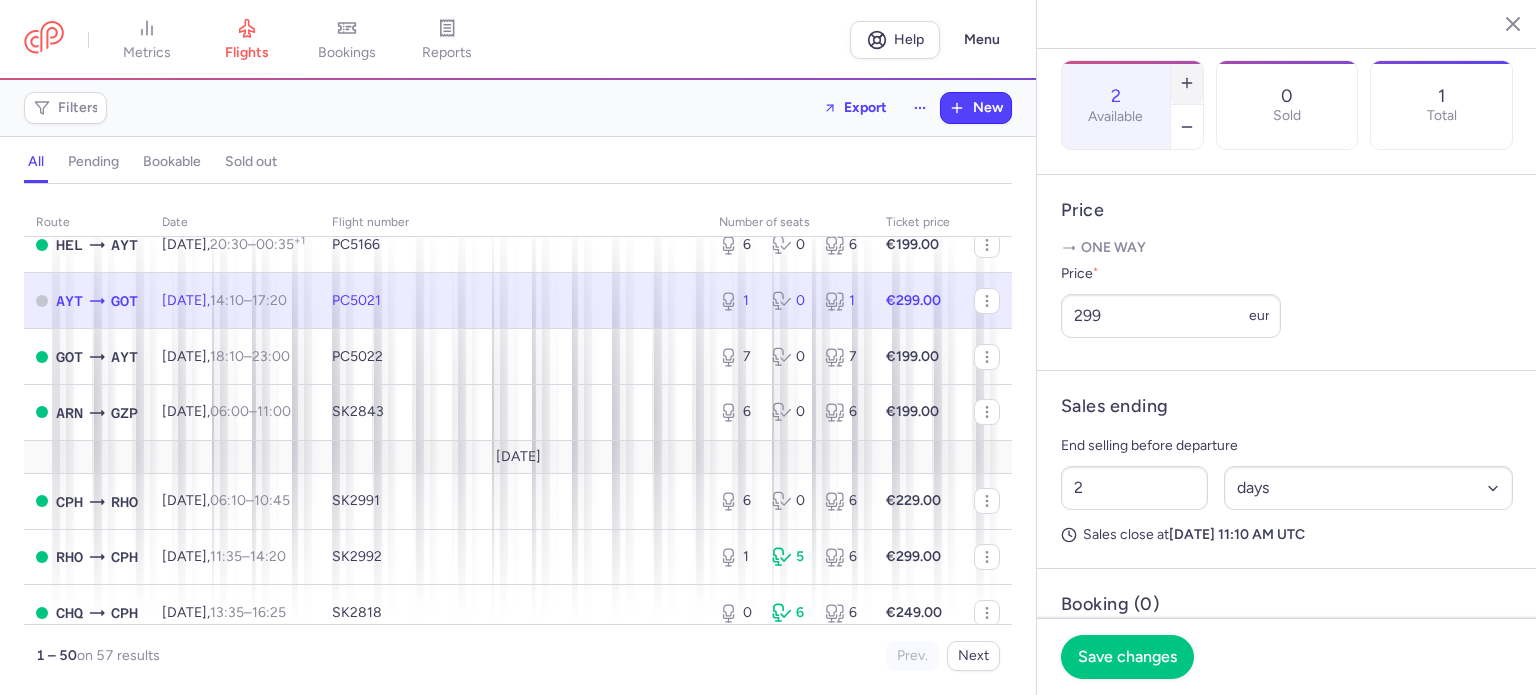 scroll, scrollTop: 648, scrollLeft: 0, axis: vertical 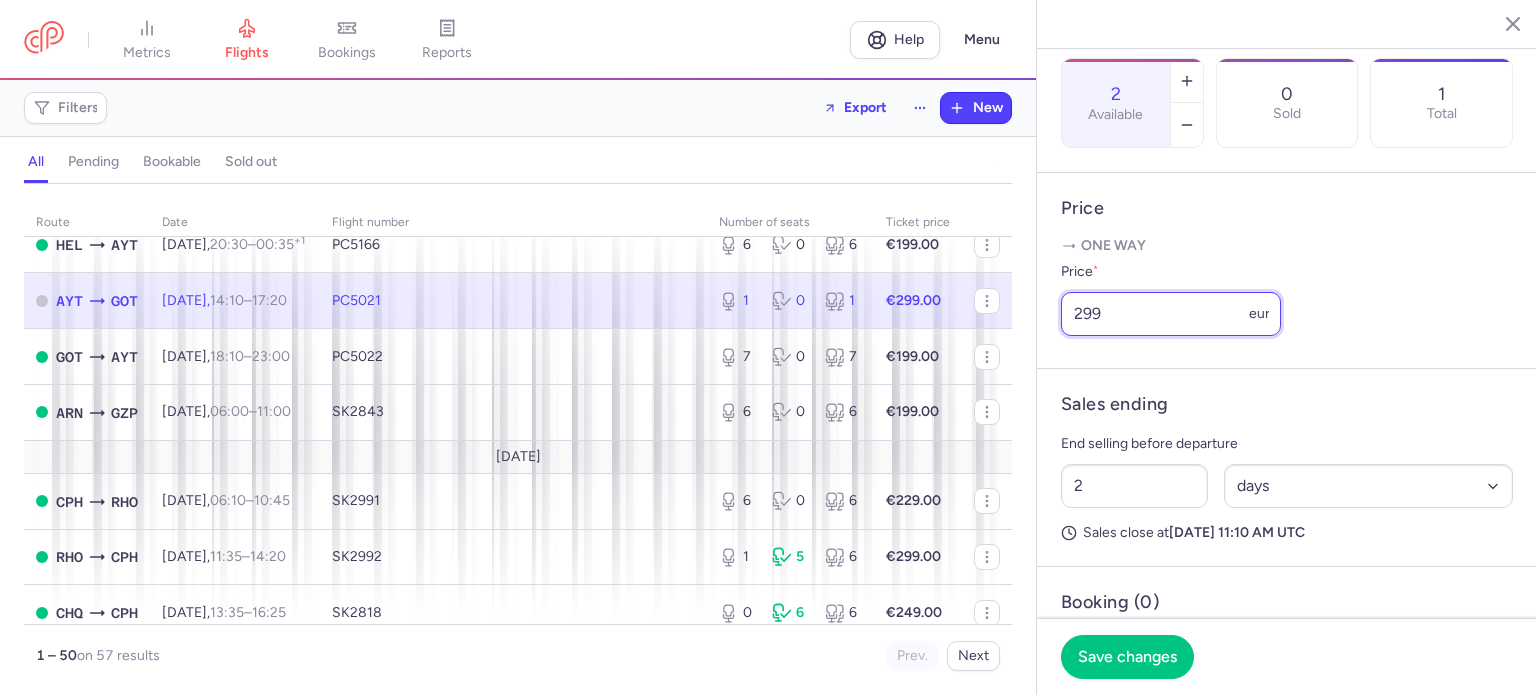 click on "299" at bounding box center [1171, 314] 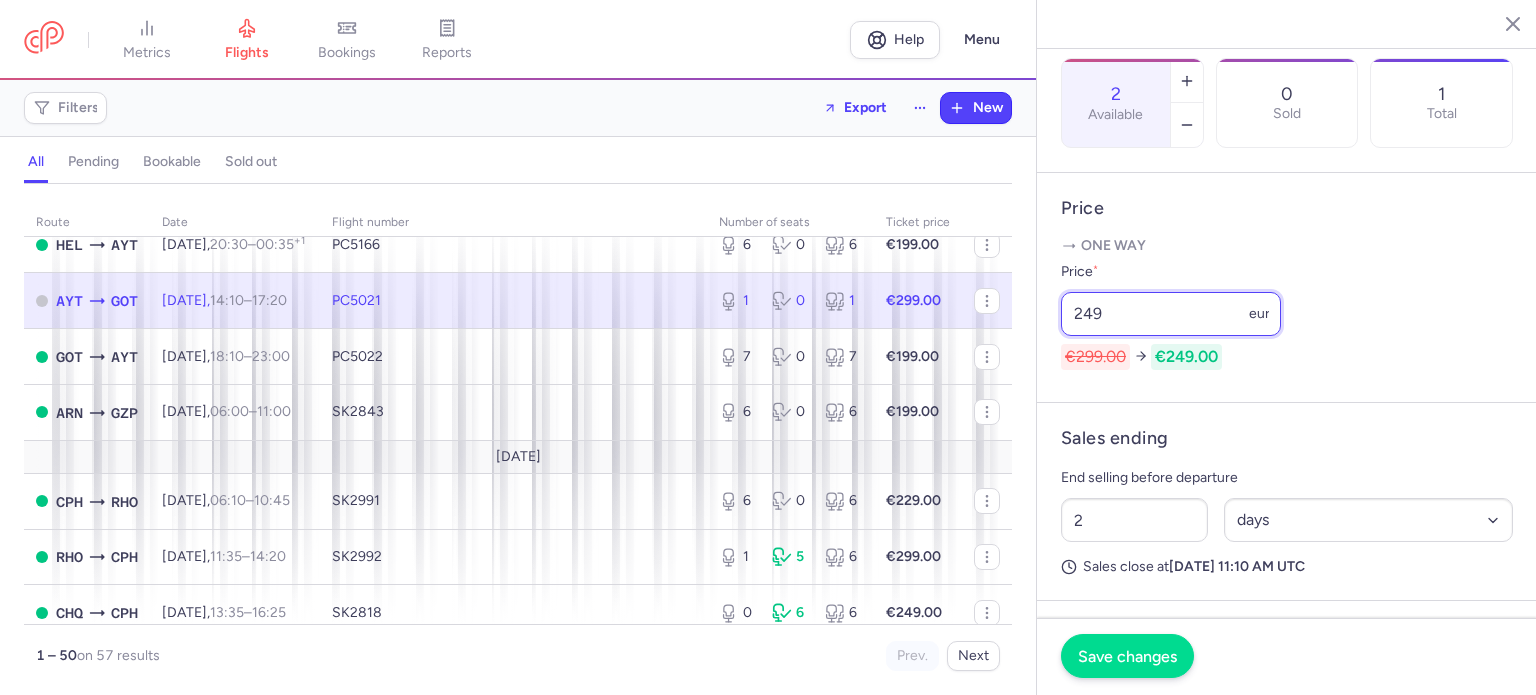 type on "249" 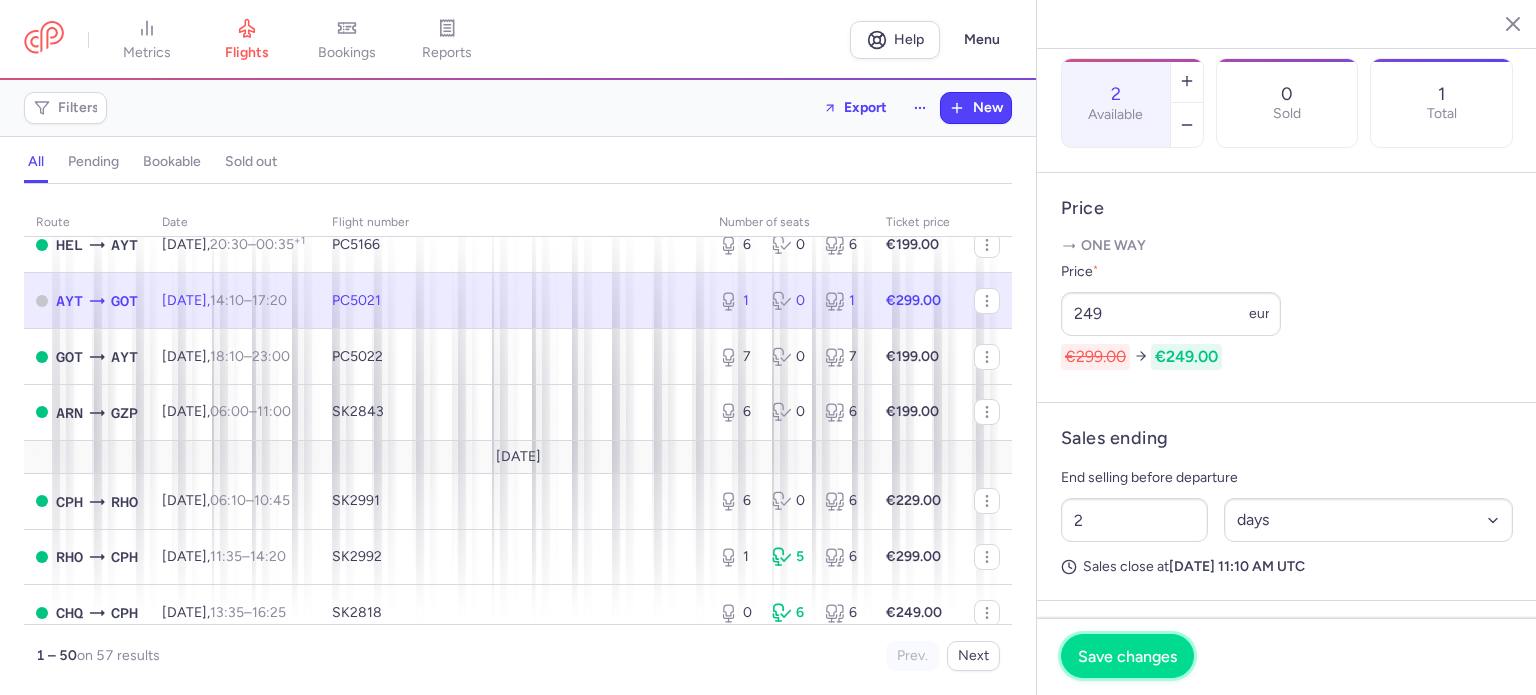 click on "Save changes" at bounding box center [1127, 656] 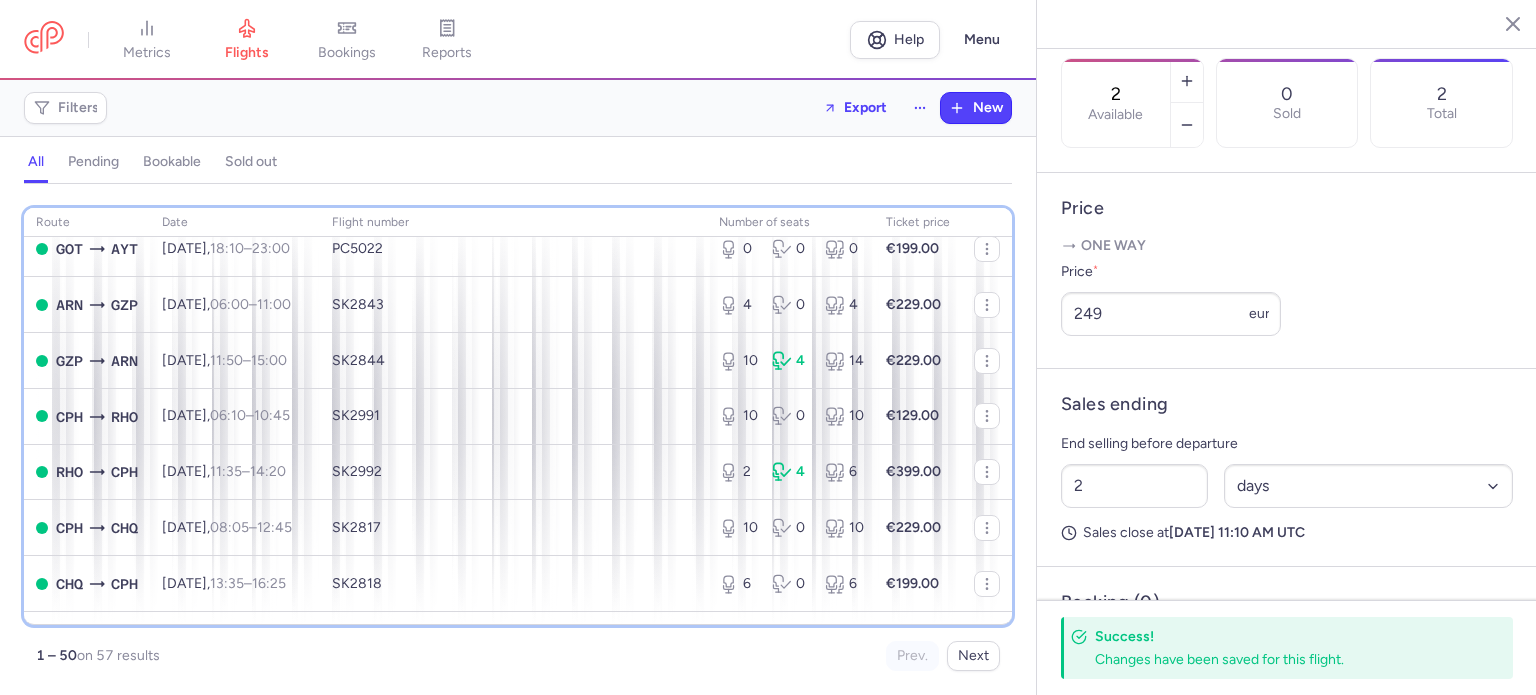 scroll, scrollTop: 1102, scrollLeft: 0, axis: vertical 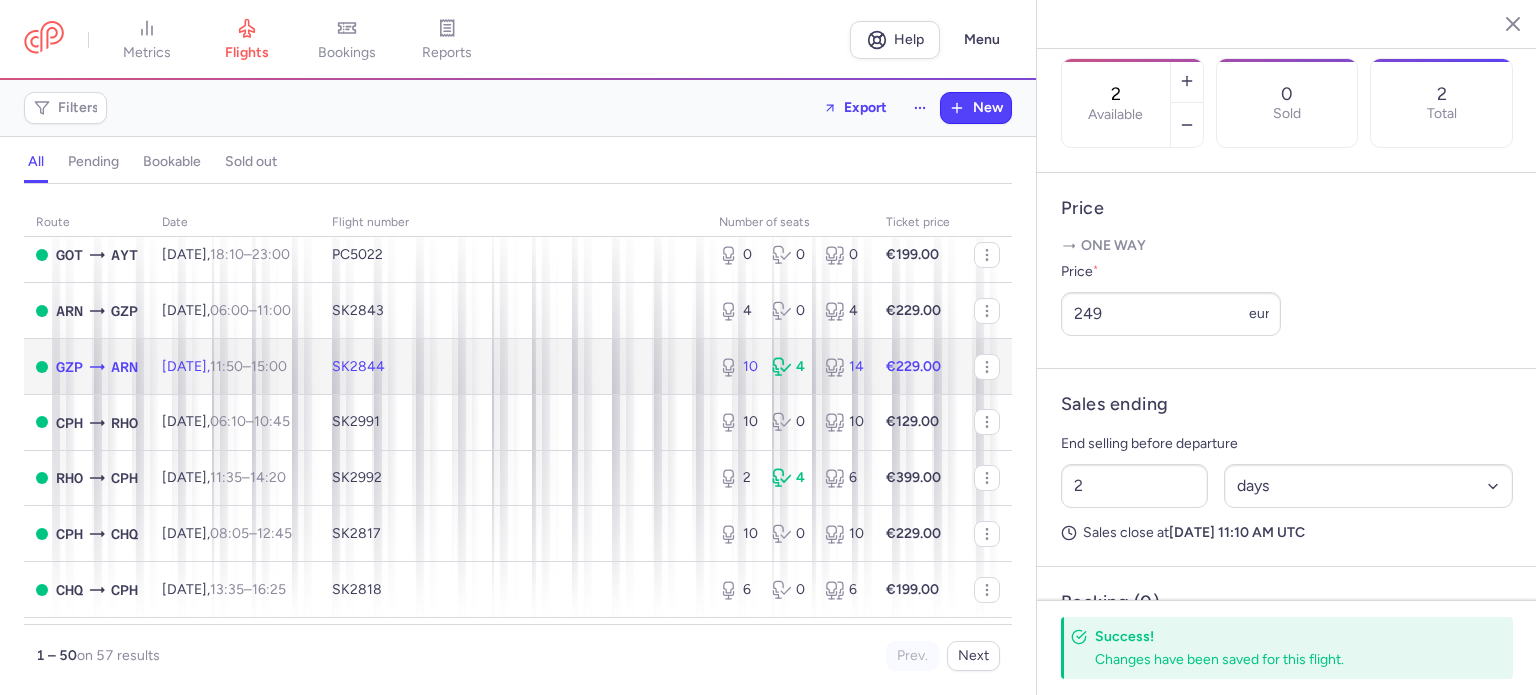click on "€229.00" at bounding box center (913, 366) 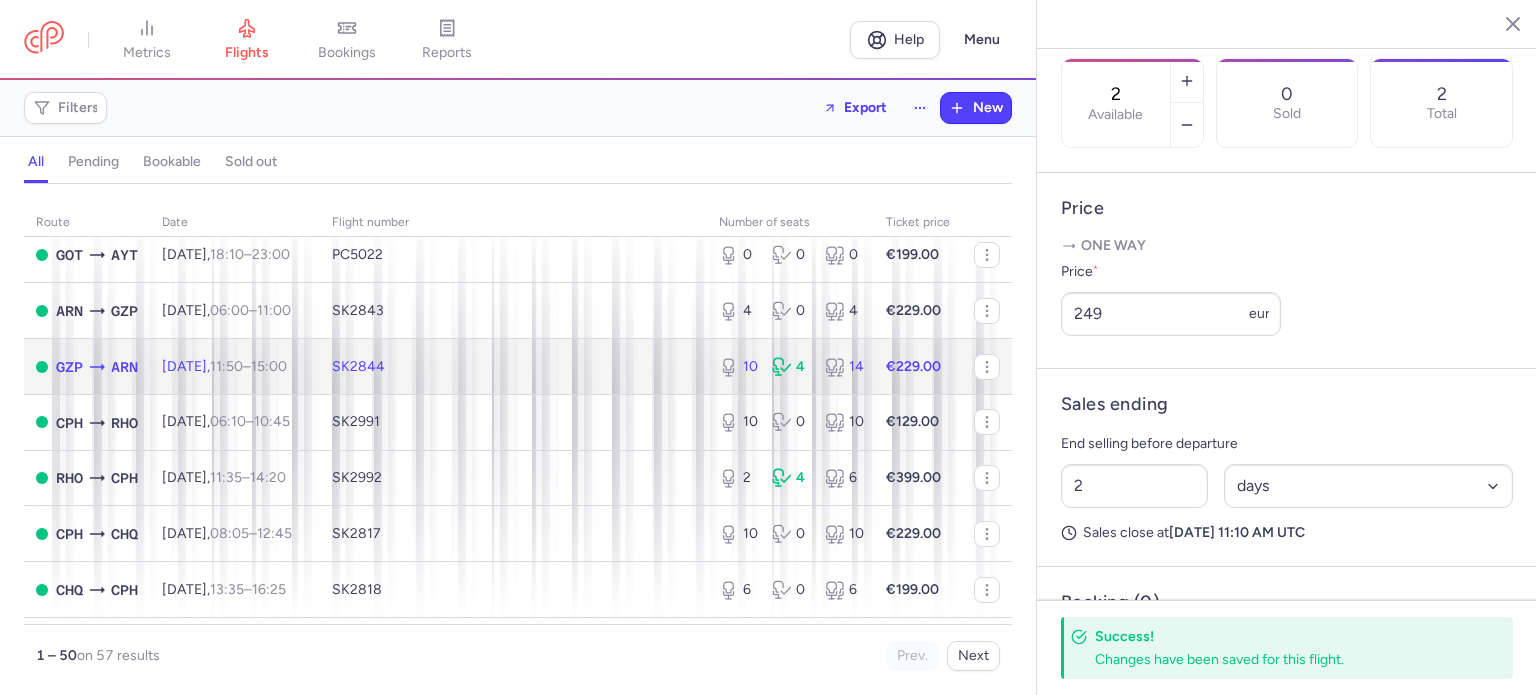 click on "€229.00" at bounding box center (918, 367) 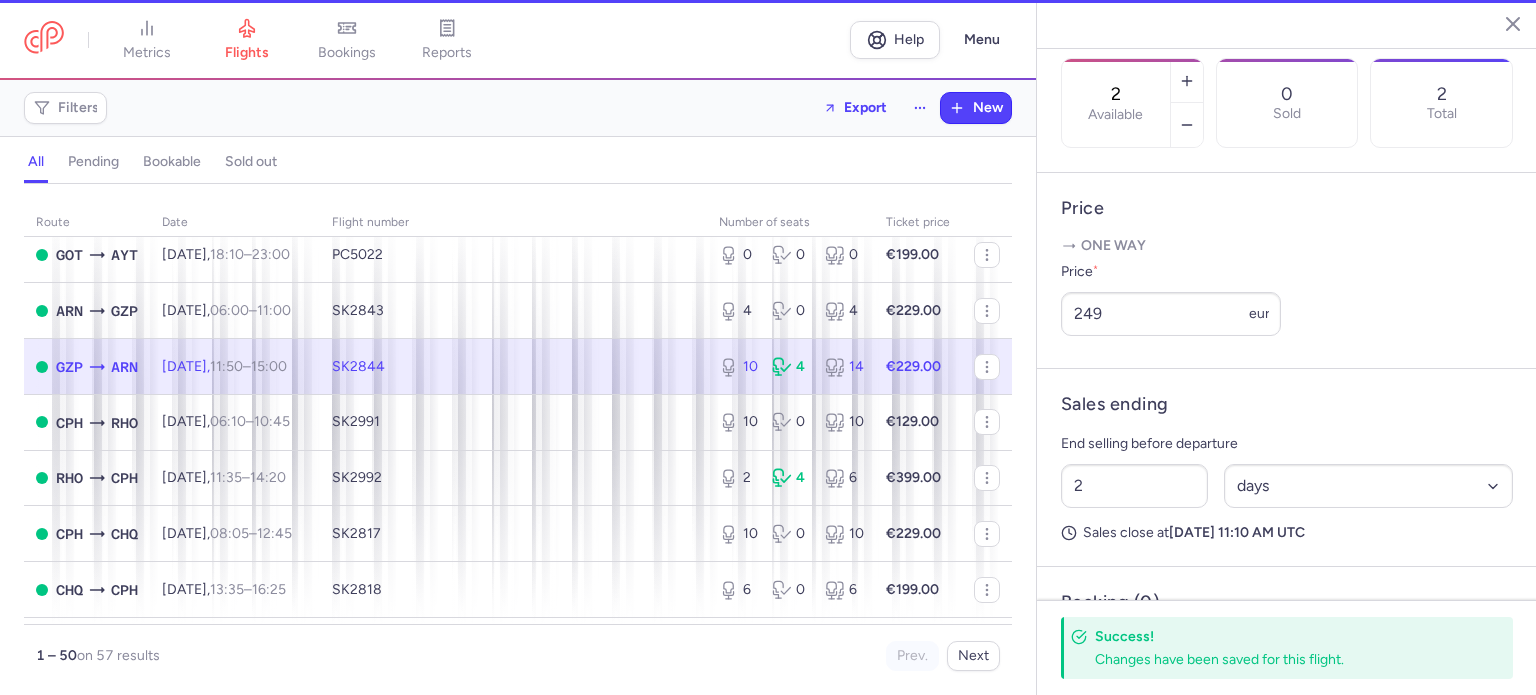 type on "10" 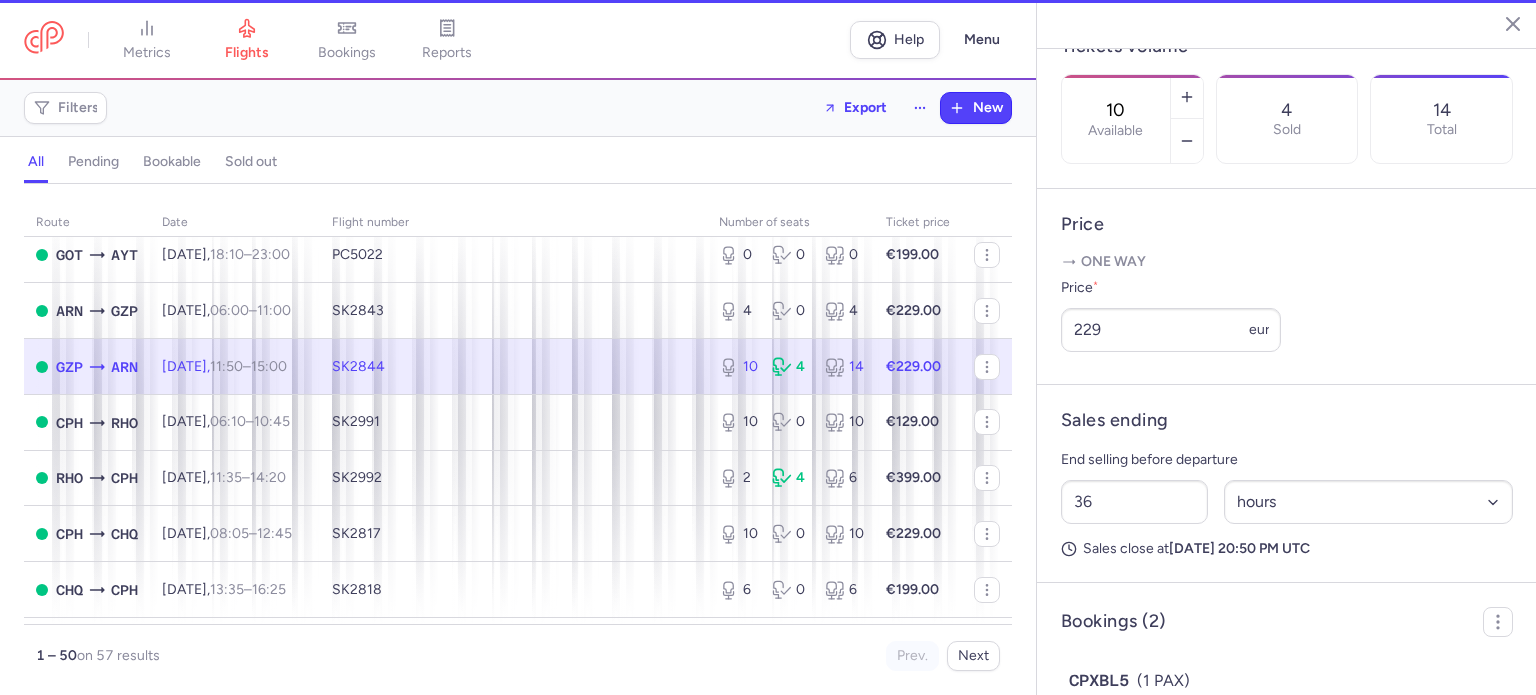scroll, scrollTop: 664, scrollLeft: 0, axis: vertical 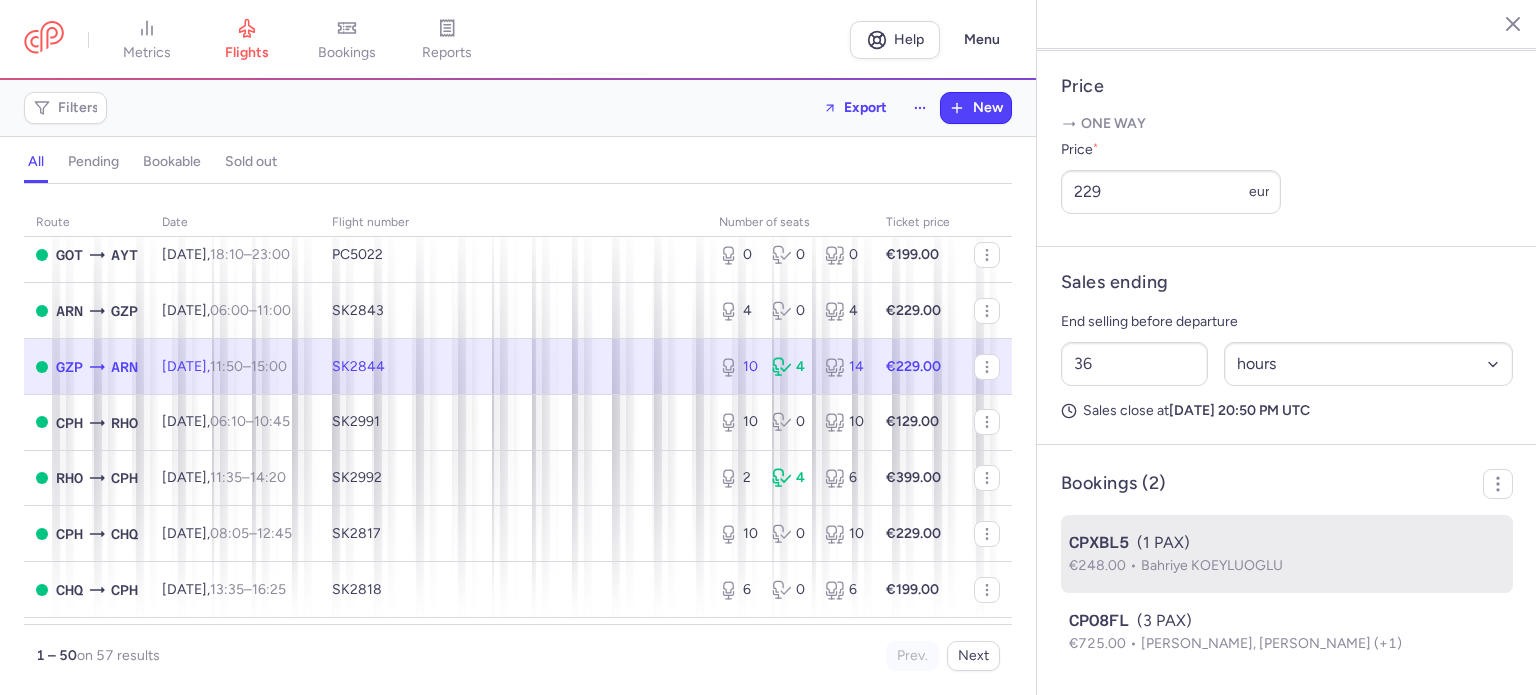 click on "CPXBL5  (1 PAX)" at bounding box center [1287, 543] 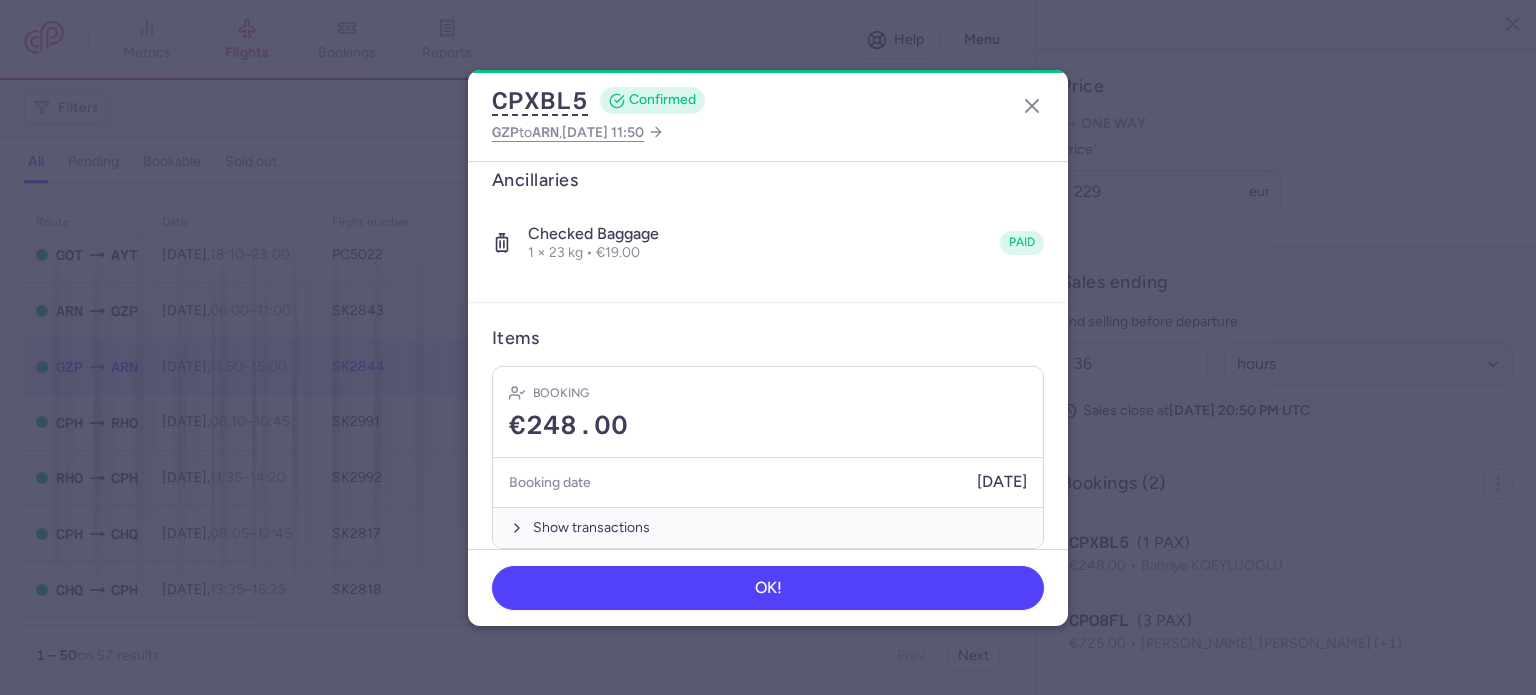 scroll, scrollTop: 340, scrollLeft: 0, axis: vertical 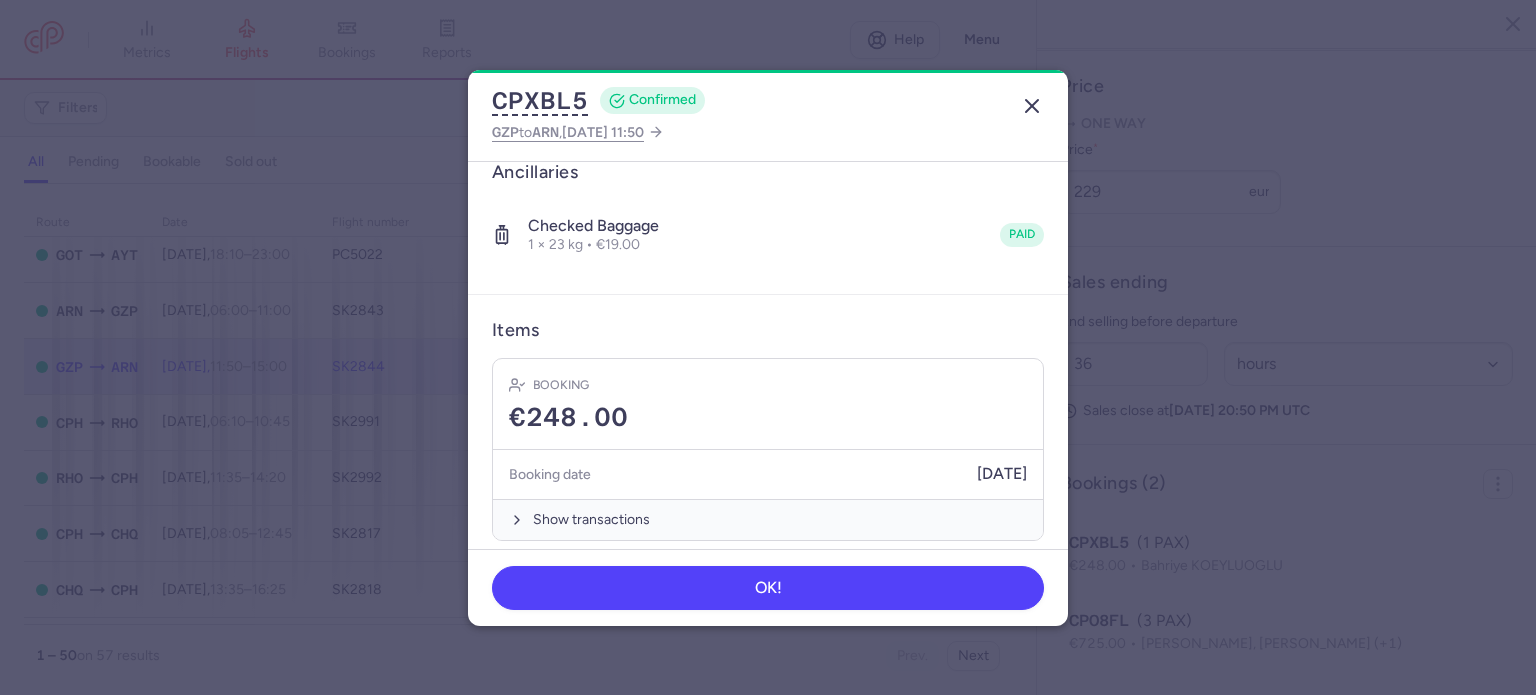 click 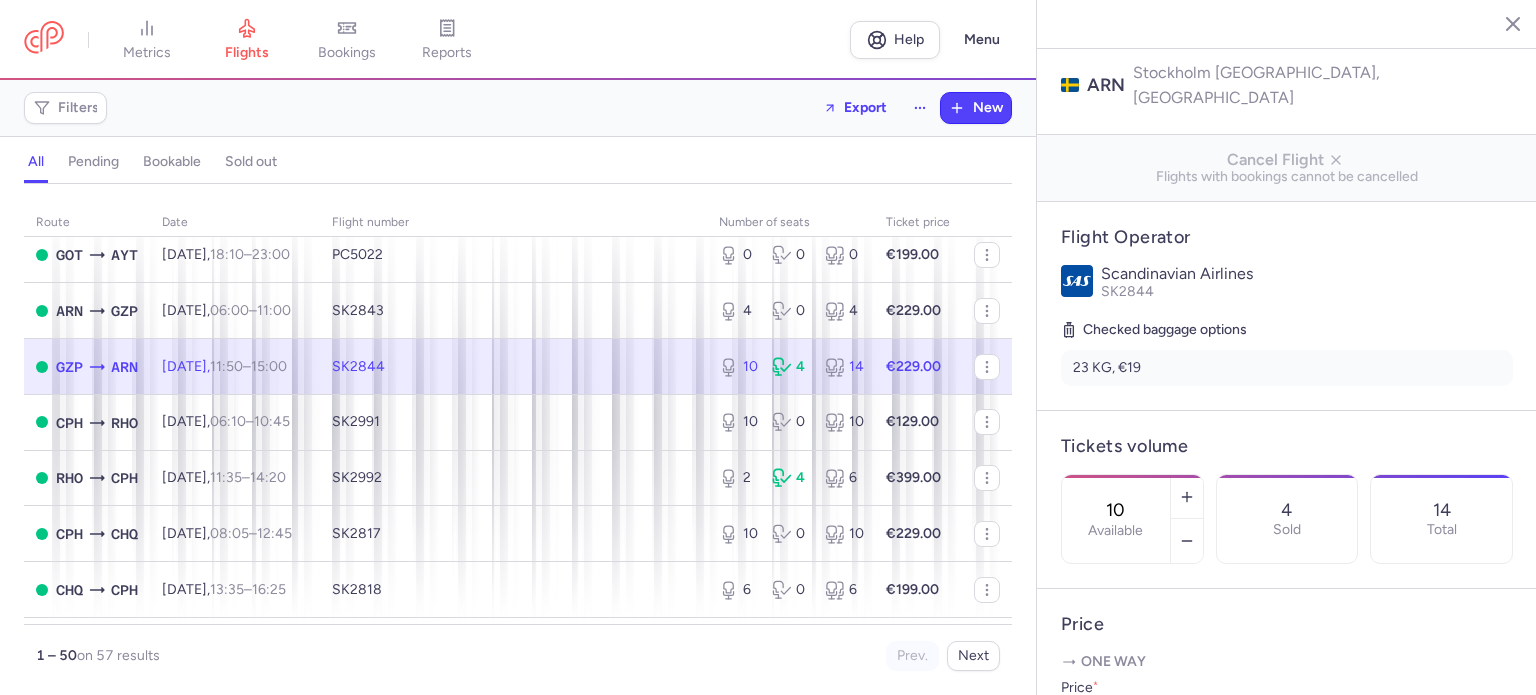 scroll, scrollTop: 205, scrollLeft: 0, axis: vertical 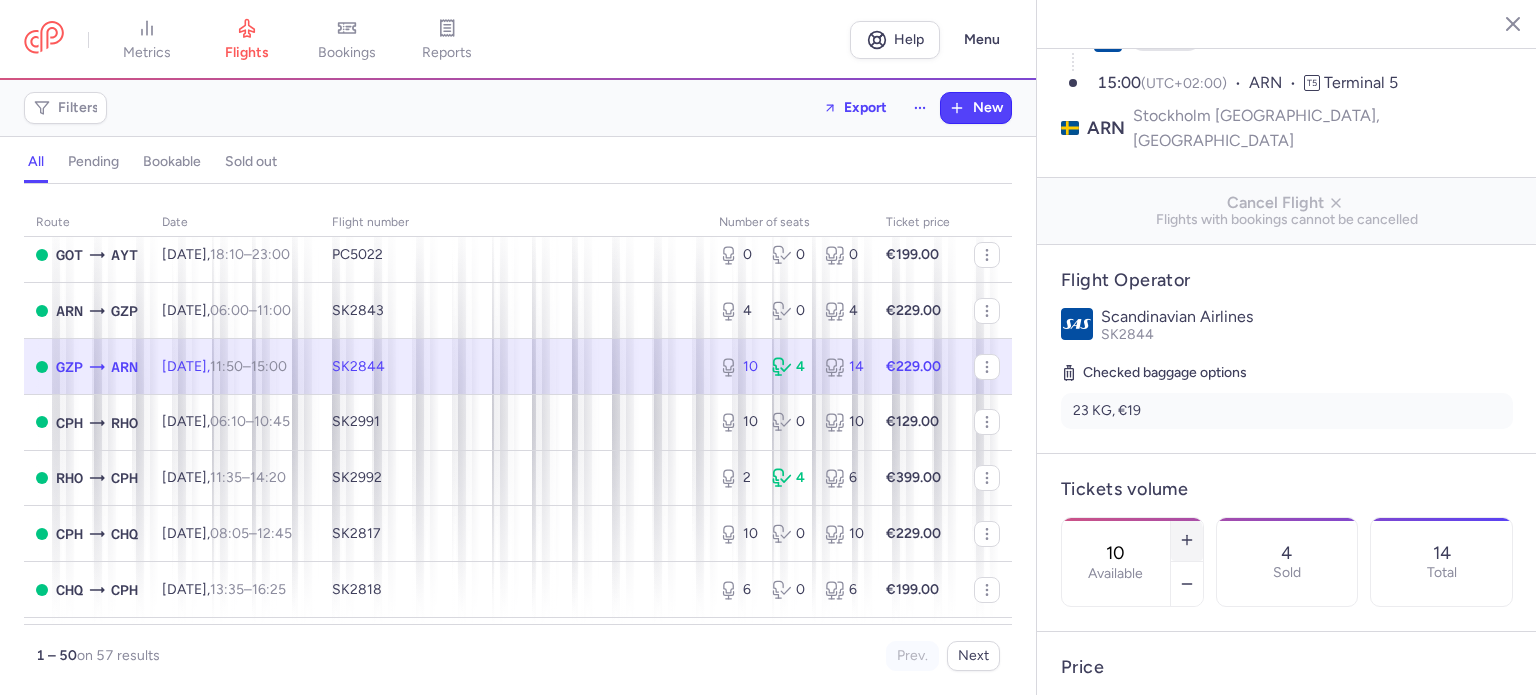 click at bounding box center (1187, 540) 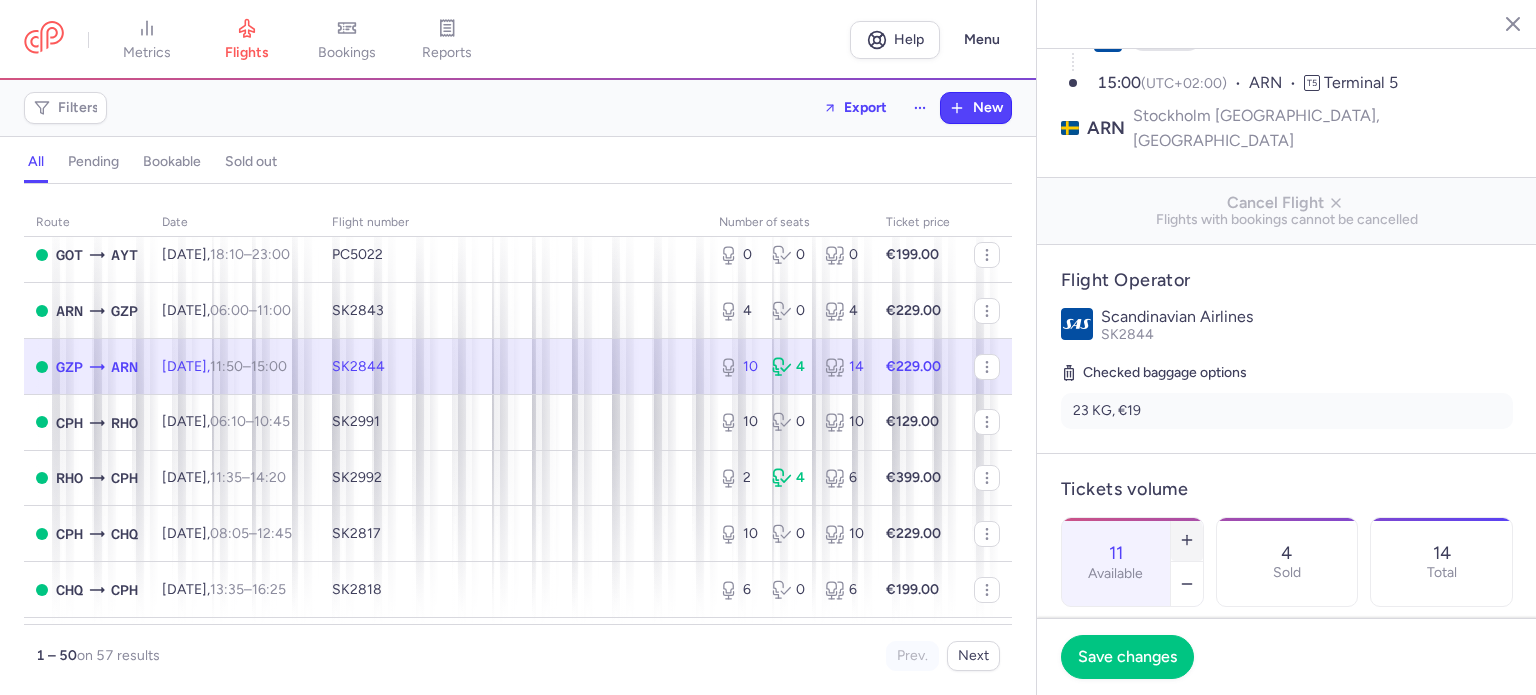 click at bounding box center [1187, 540] 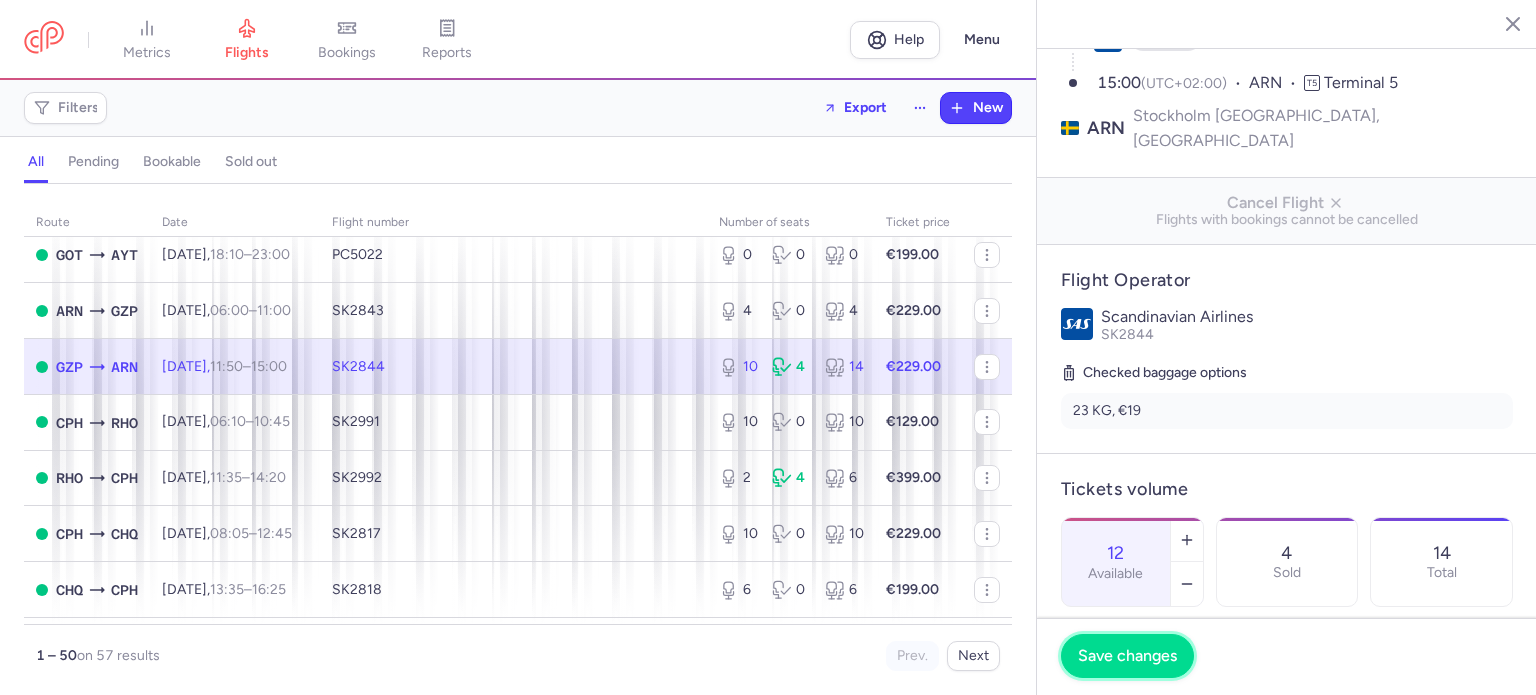 click on "Save changes" at bounding box center (1127, 656) 